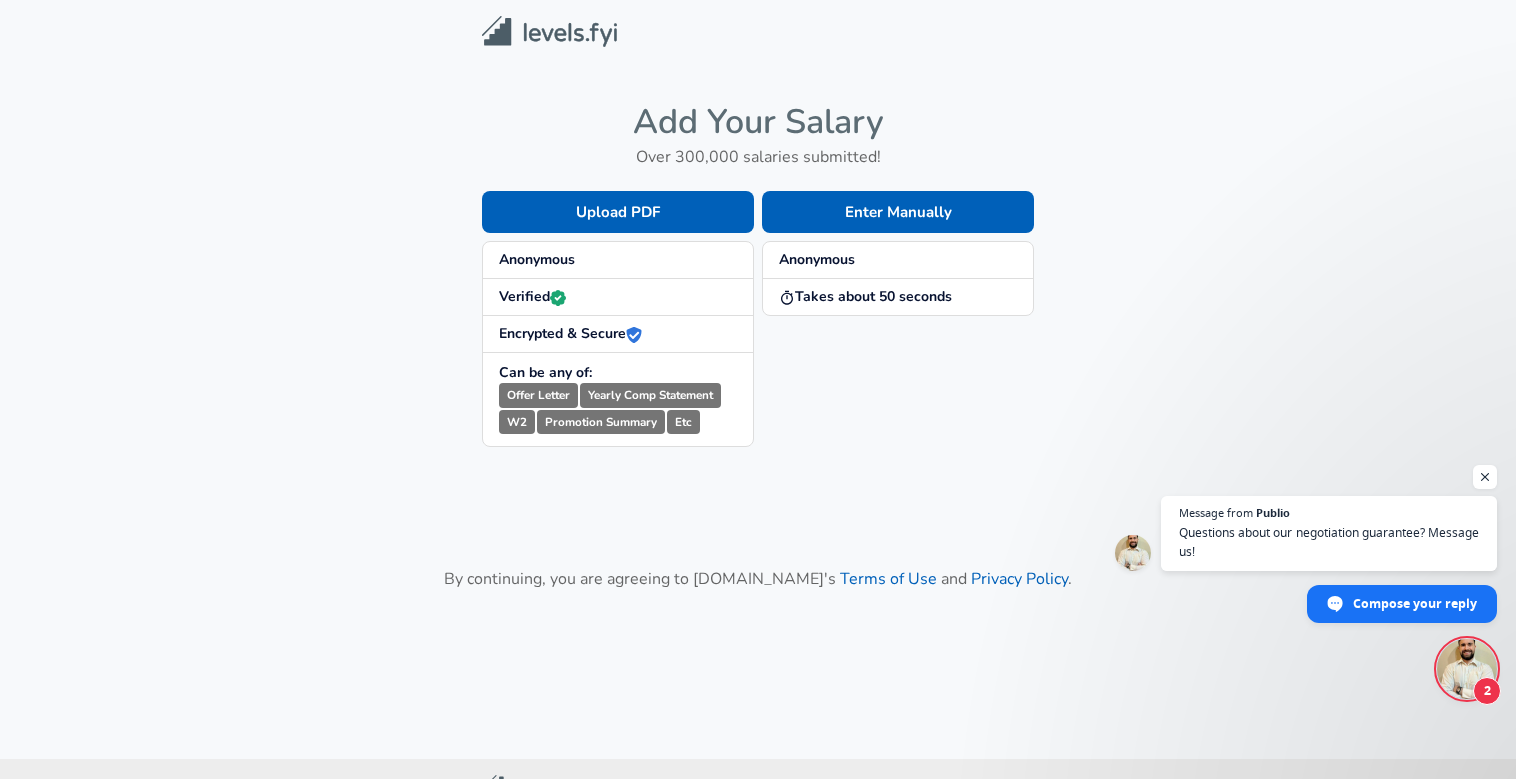 scroll, scrollTop: 0, scrollLeft: 0, axis: both 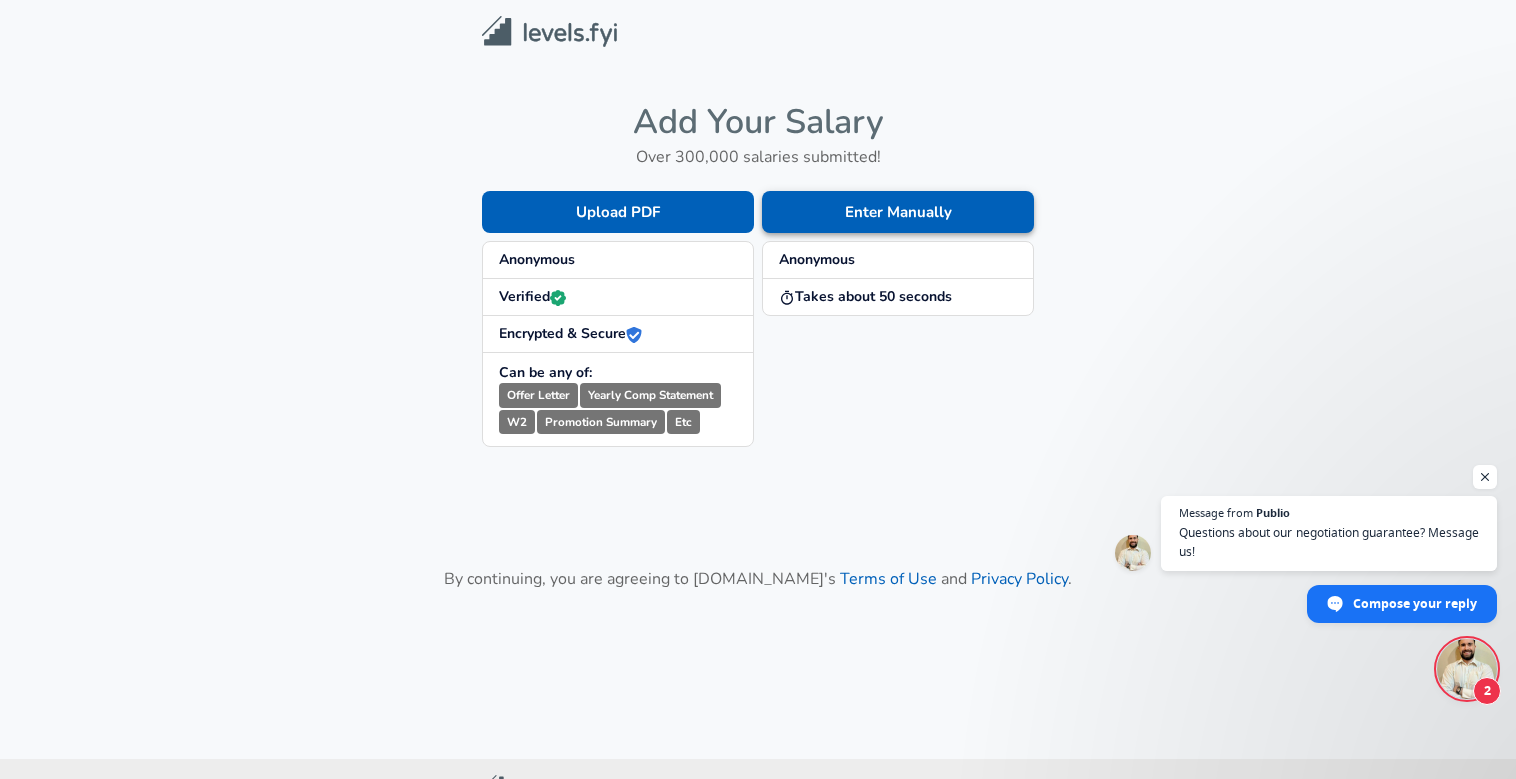 click on "Enter Manually" at bounding box center (898, 212) 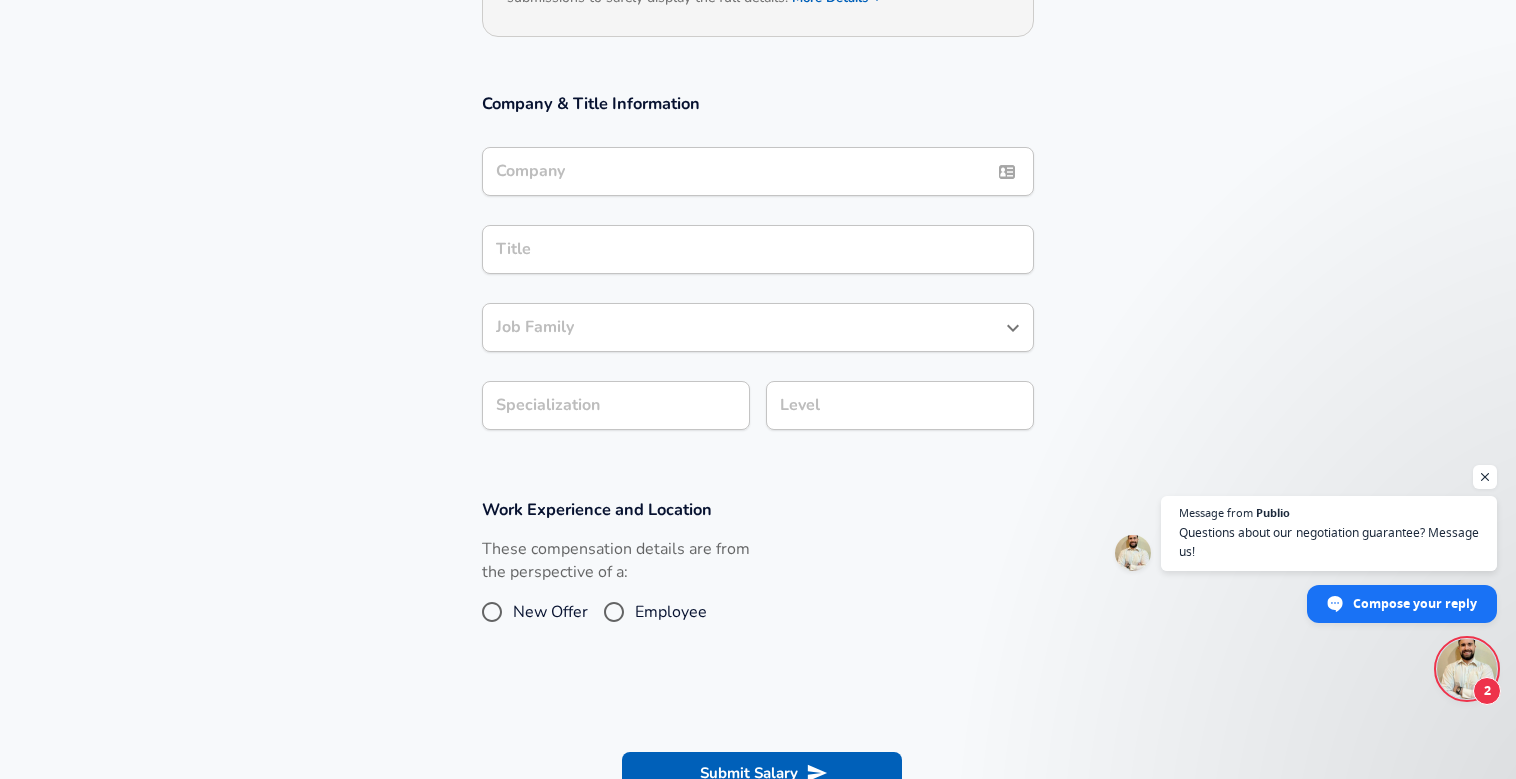 scroll, scrollTop: 292, scrollLeft: 0, axis: vertical 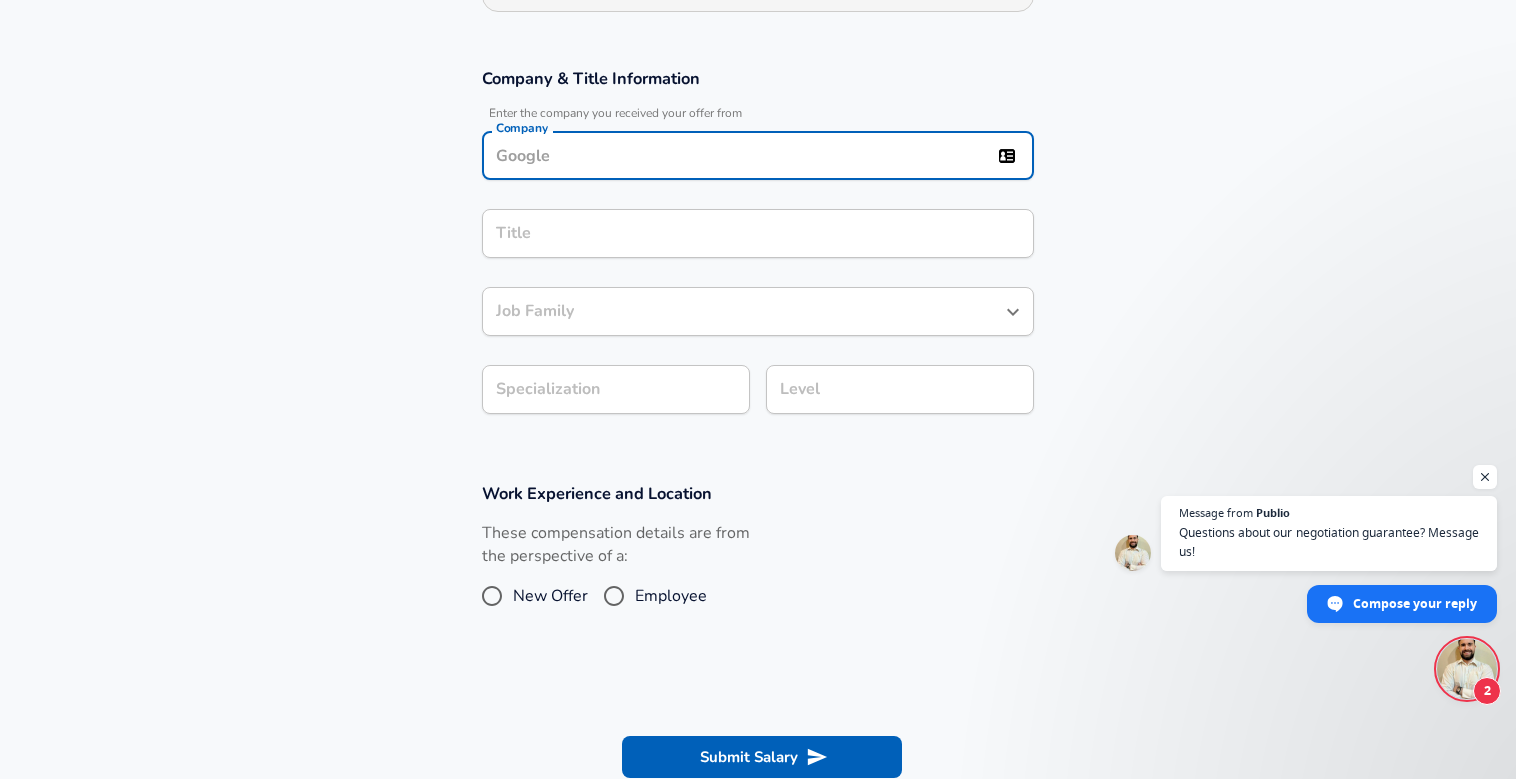 click on "Company" at bounding box center (758, 155) 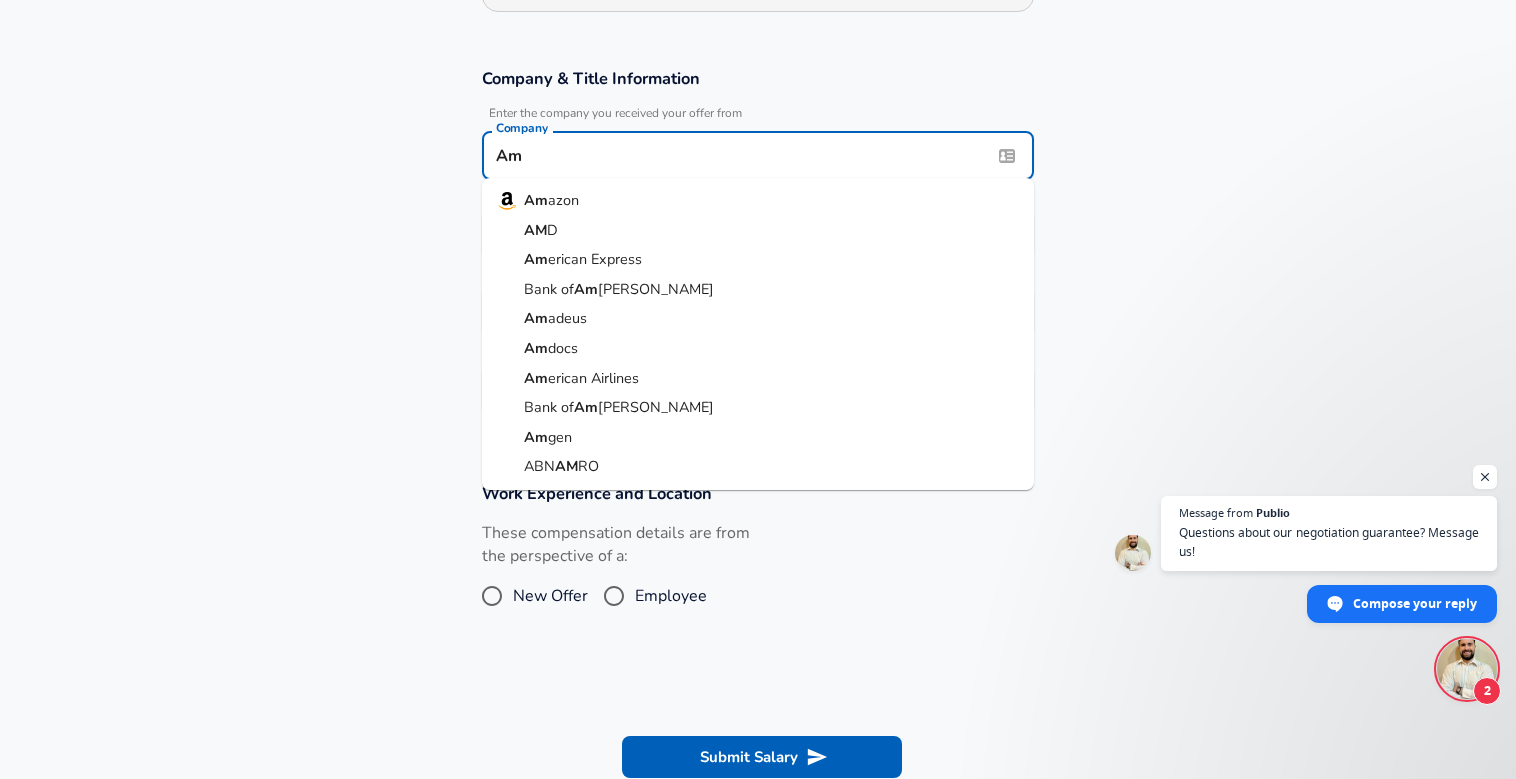 click on "Am azon" at bounding box center (758, 201) 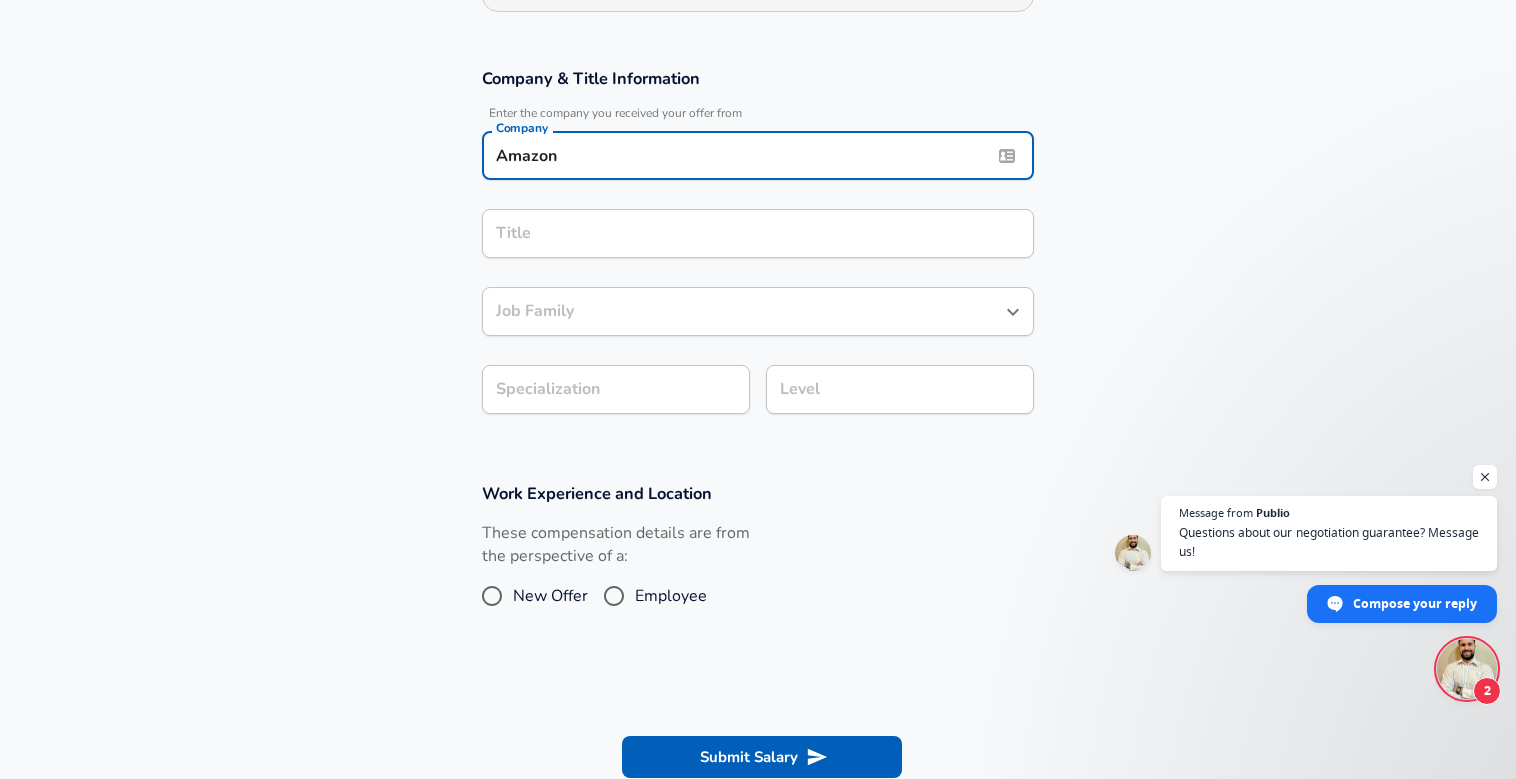 click on "Title" at bounding box center [758, 233] 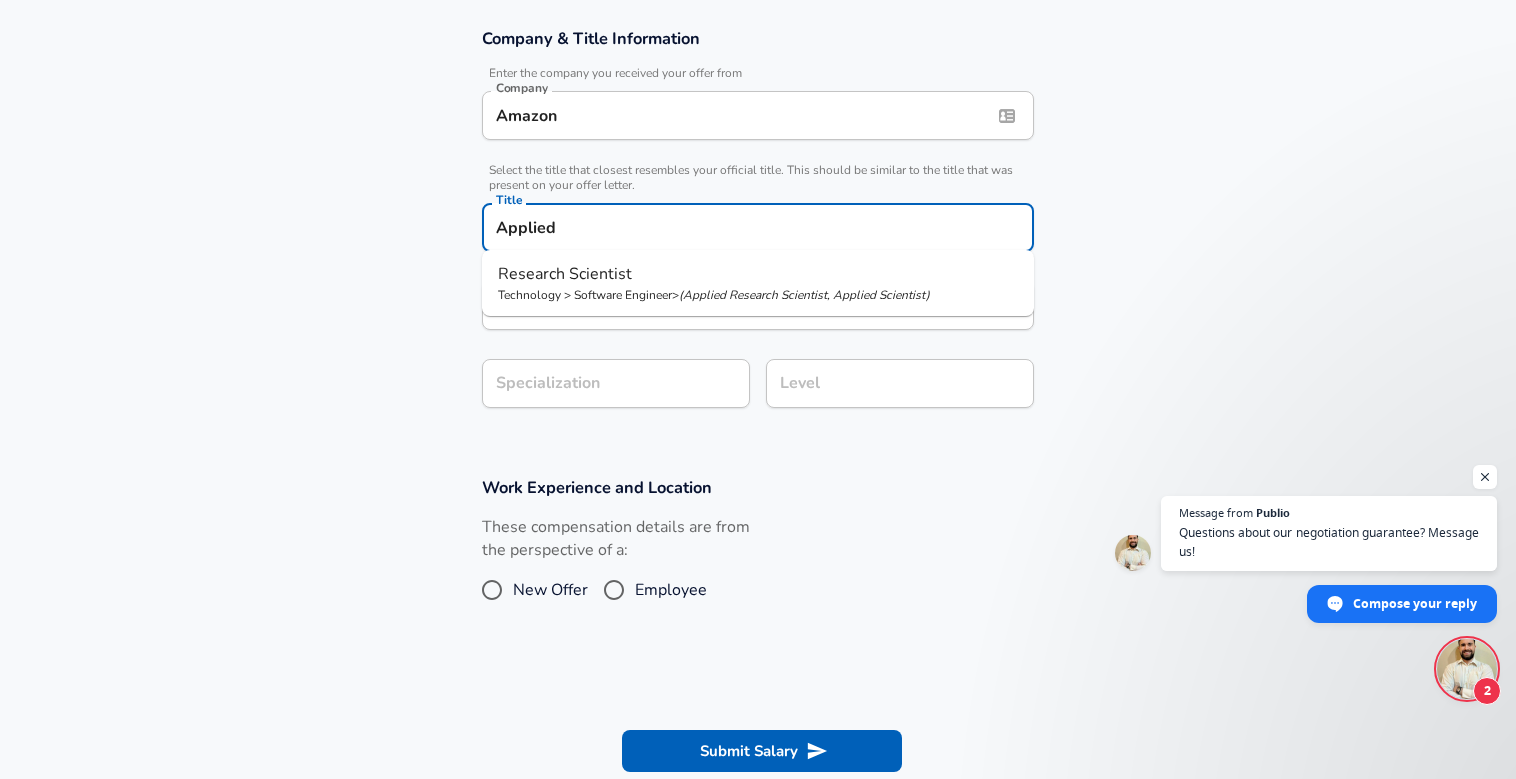 click on "( Applied Research Scientist, Applied Scientist )" at bounding box center (804, 295) 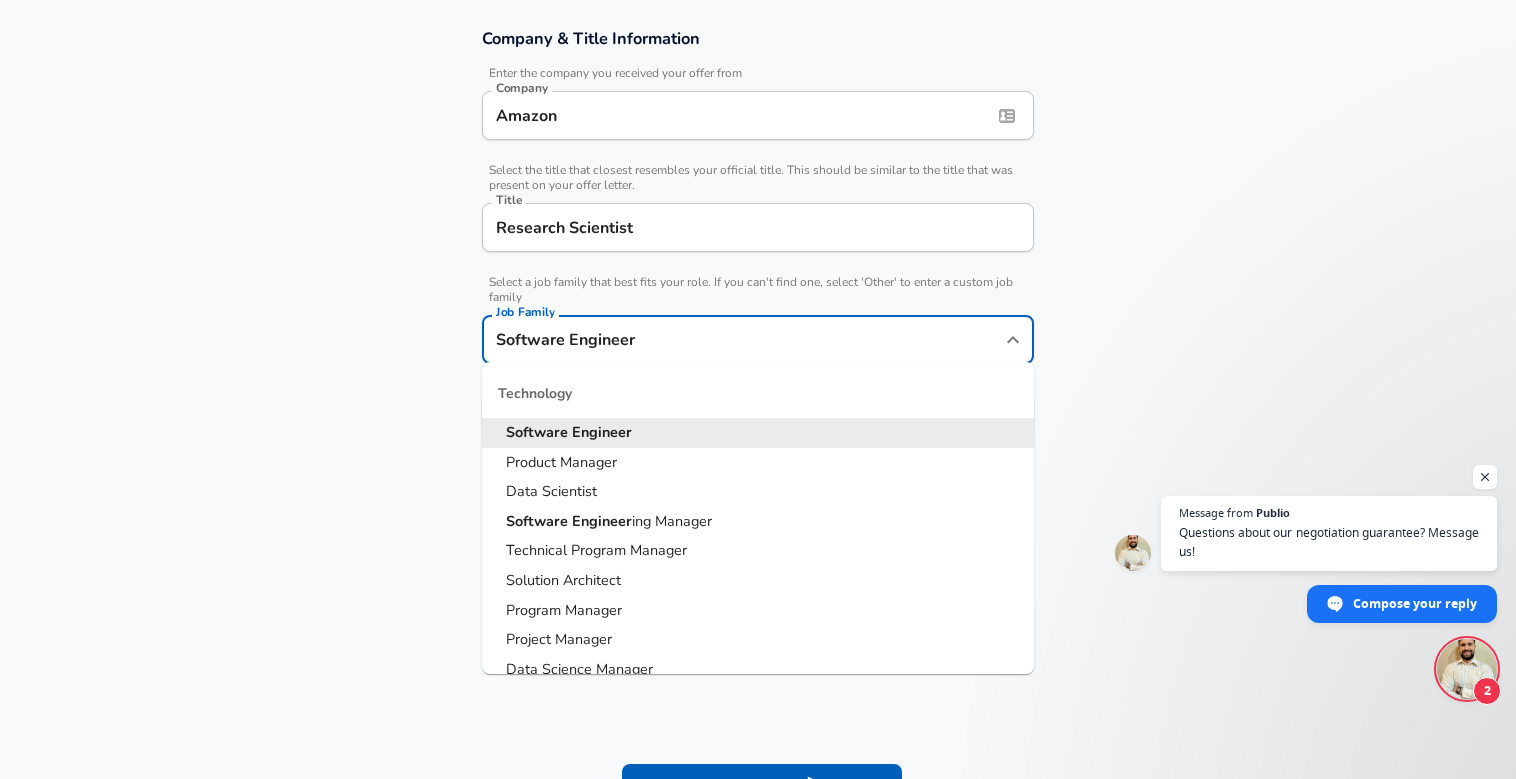 click on "Software Engineer" at bounding box center (743, 339) 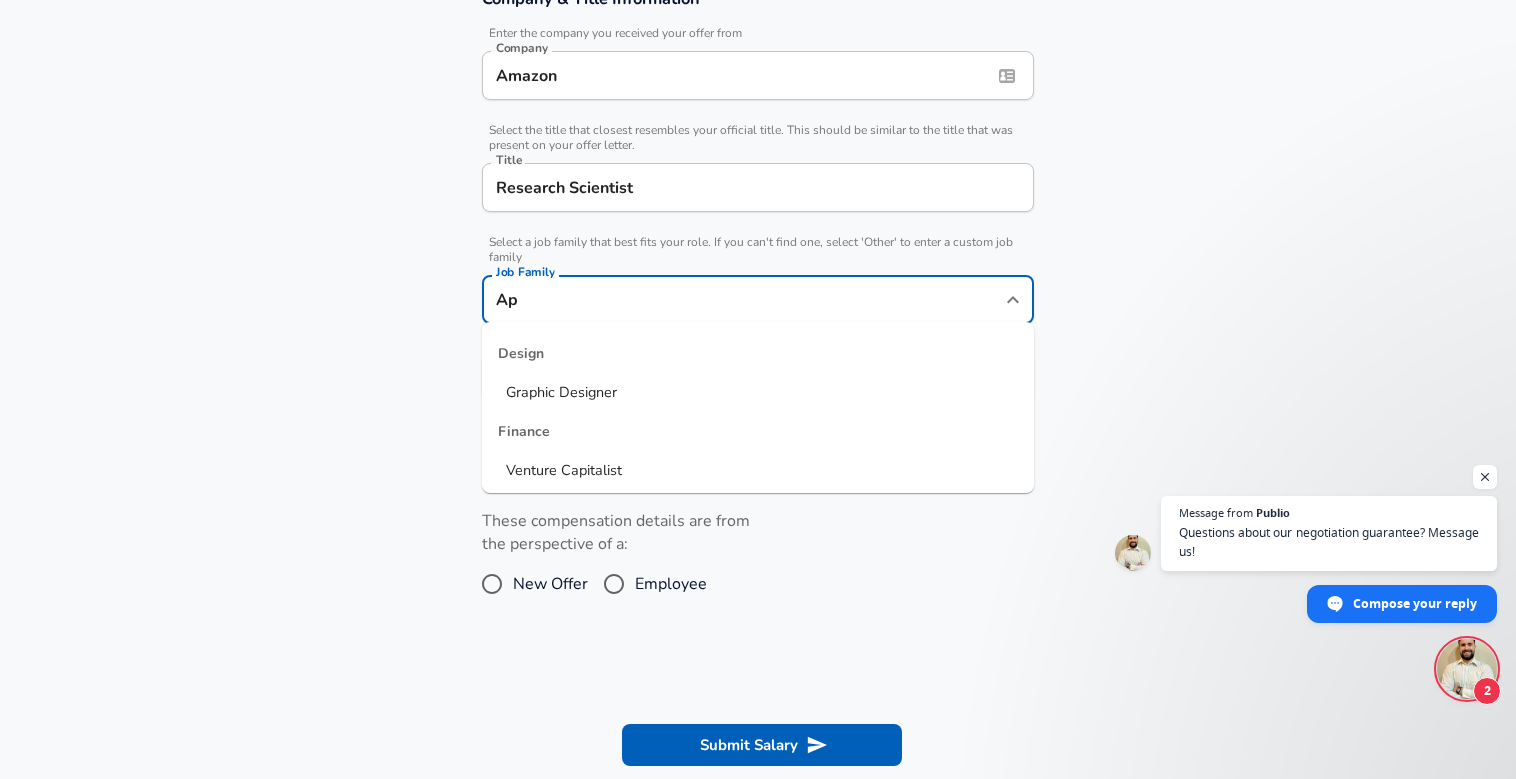 type on "A" 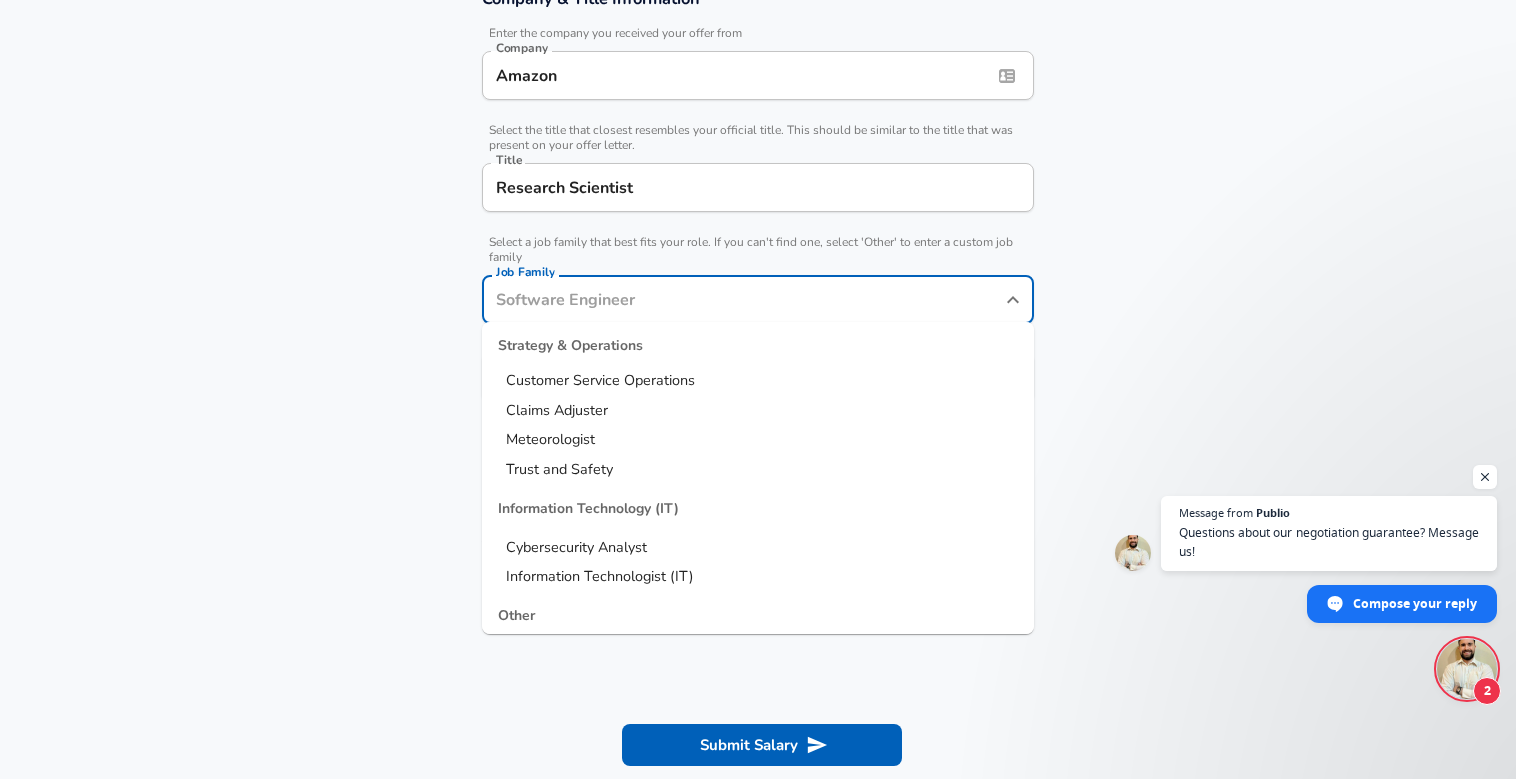 scroll, scrollTop: 2637, scrollLeft: 0, axis: vertical 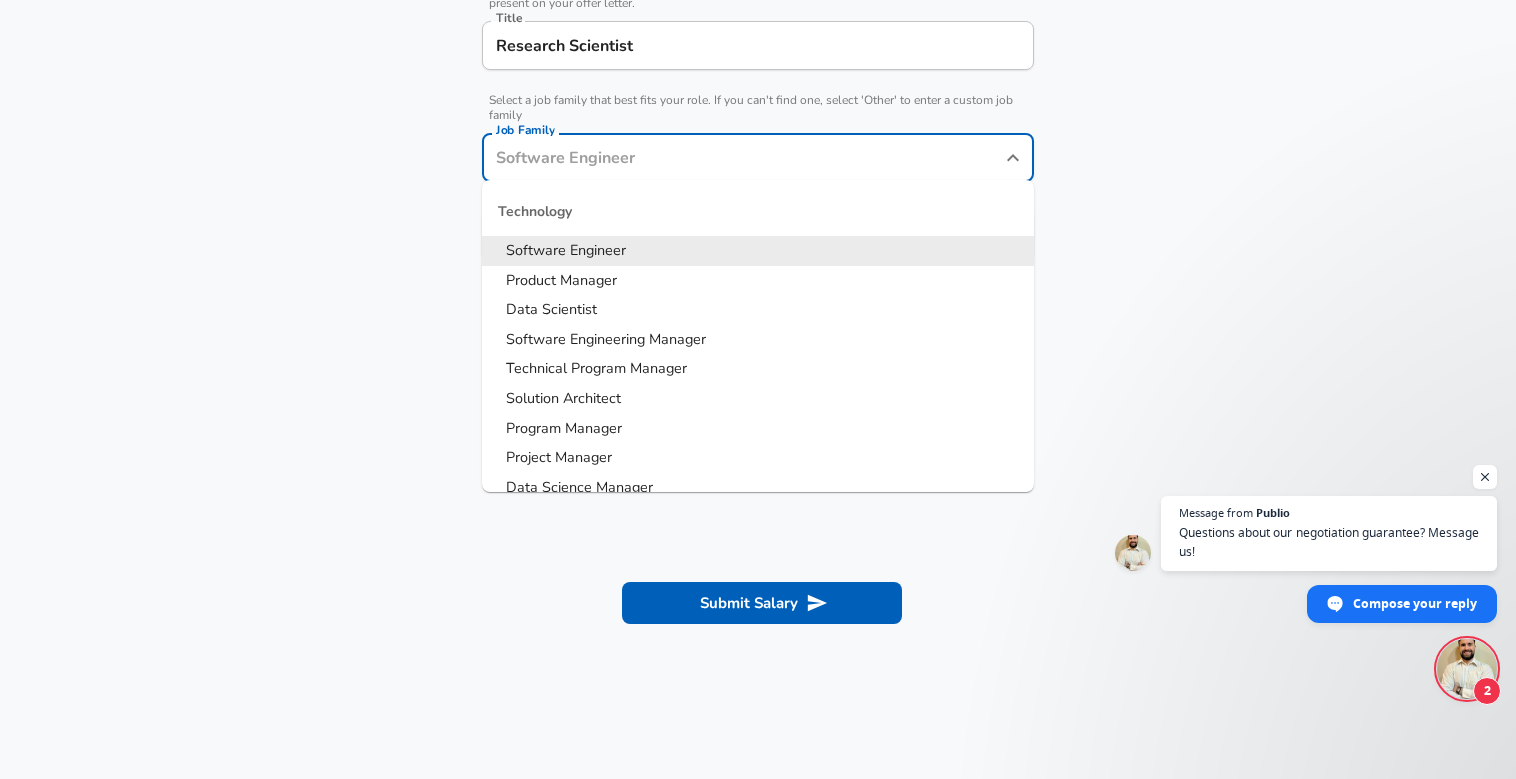 click on "Software Engineer" at bounding box center (566, 250) 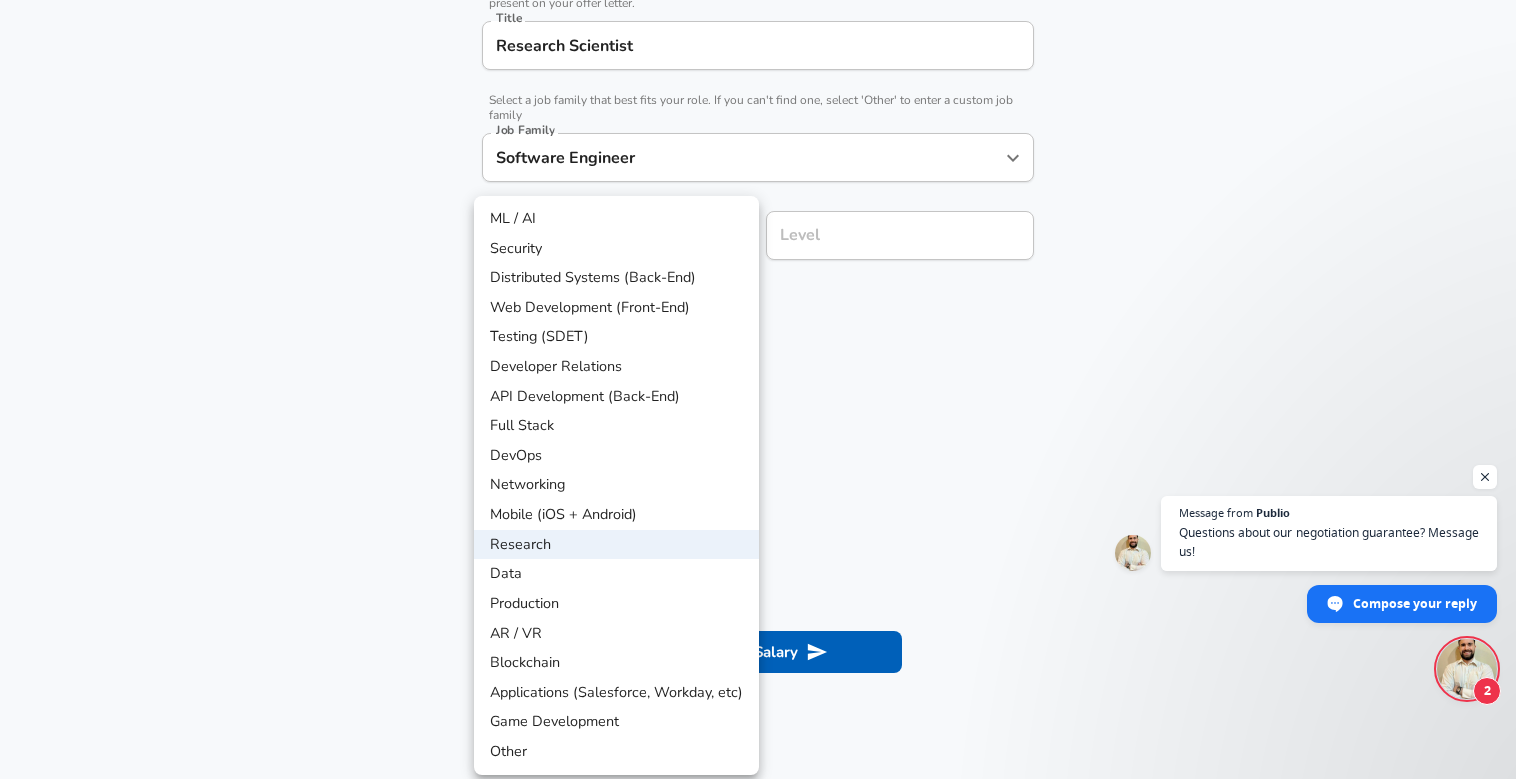 click on "Restart Add Your Salary Upload your offer letter   to verify your submission Enhance Privacy and Anonymity No Automatically hides specific fields until there are enough submissions to safely display the full details.   More Details Based on your submission and the data points that we have already collected, we will automatically hide and anonymize specific fields if there aren't enough data points to remain sufficiently anonymous. Company & Title Information   Enter the company you received your offer from Company Amazon Company   Select the title that closest resembles your official title. This should be similar to the title that was present on your offer letter. Title Research Scientist Title   Select a job family that best fits your role. If you can't find one, select 'Other' to enter a custom job family Job Family Software Engineer Job Family   Select a Specialization that best fits your role. If you can't find one, select 'Other' to enter a custom specialization Select Specialization Research Research" at bounding box center [758, -145] 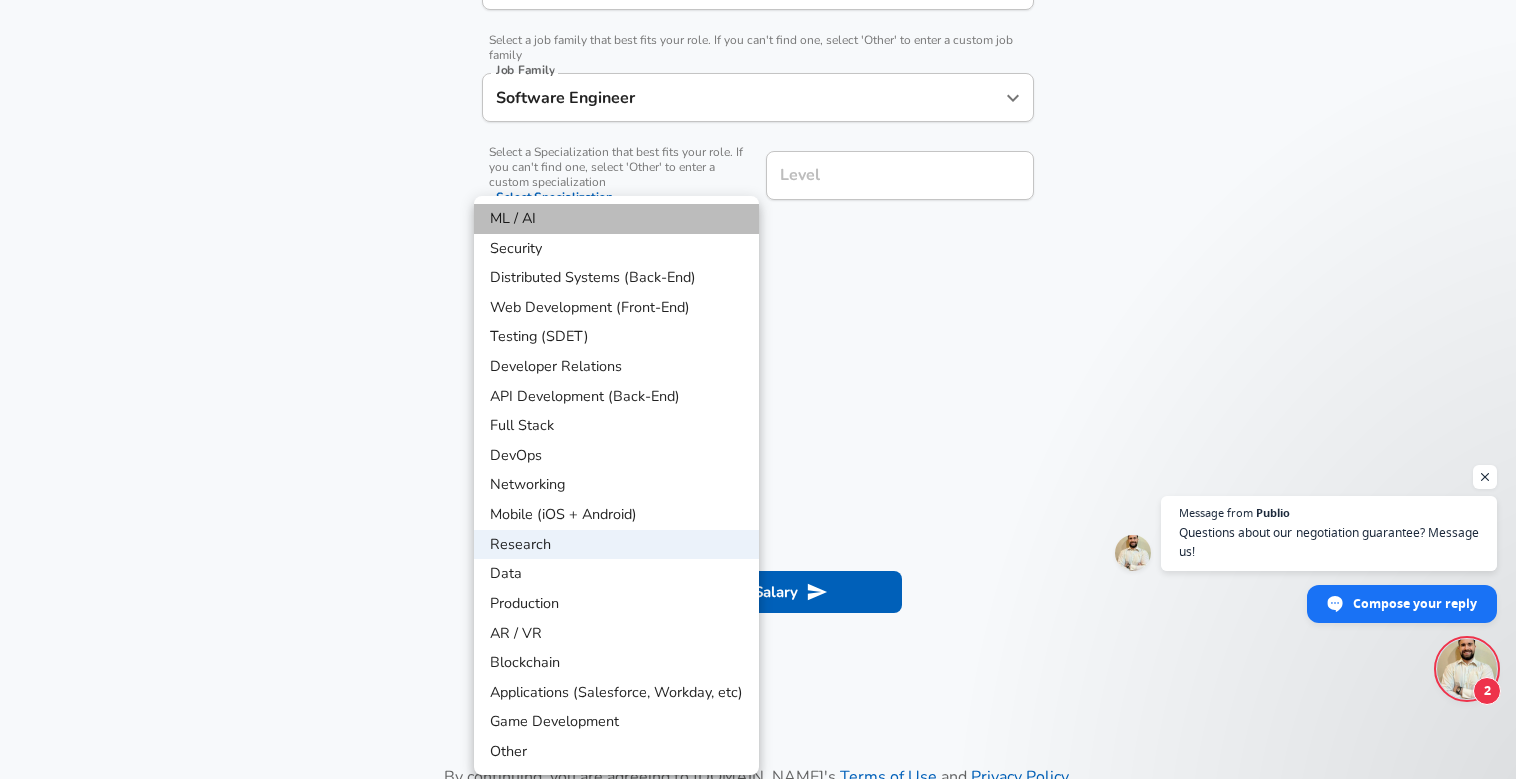 click on "ML / AI" at bounding box center (616, 219) 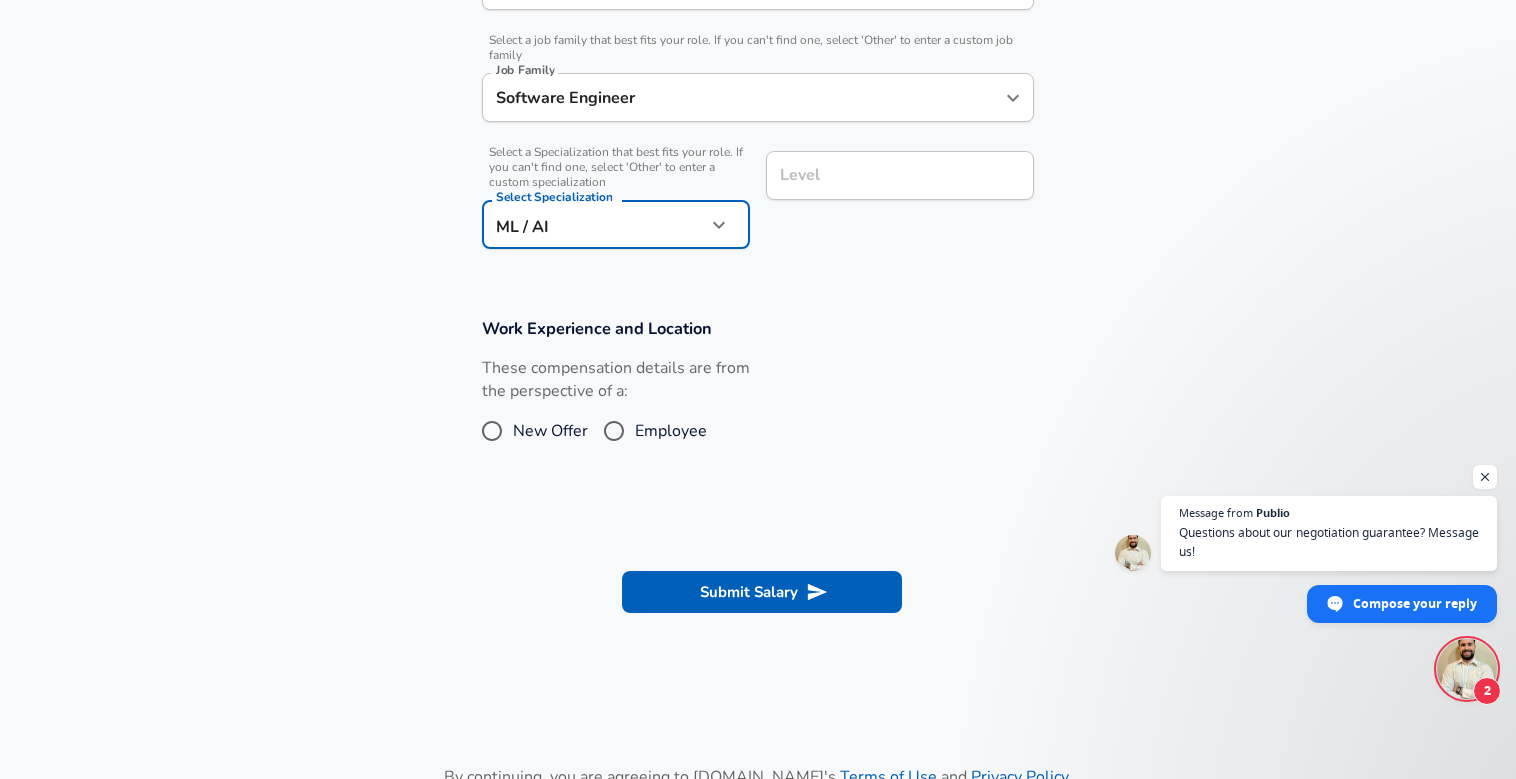 click on "Level" at bounding box center (900, 175) 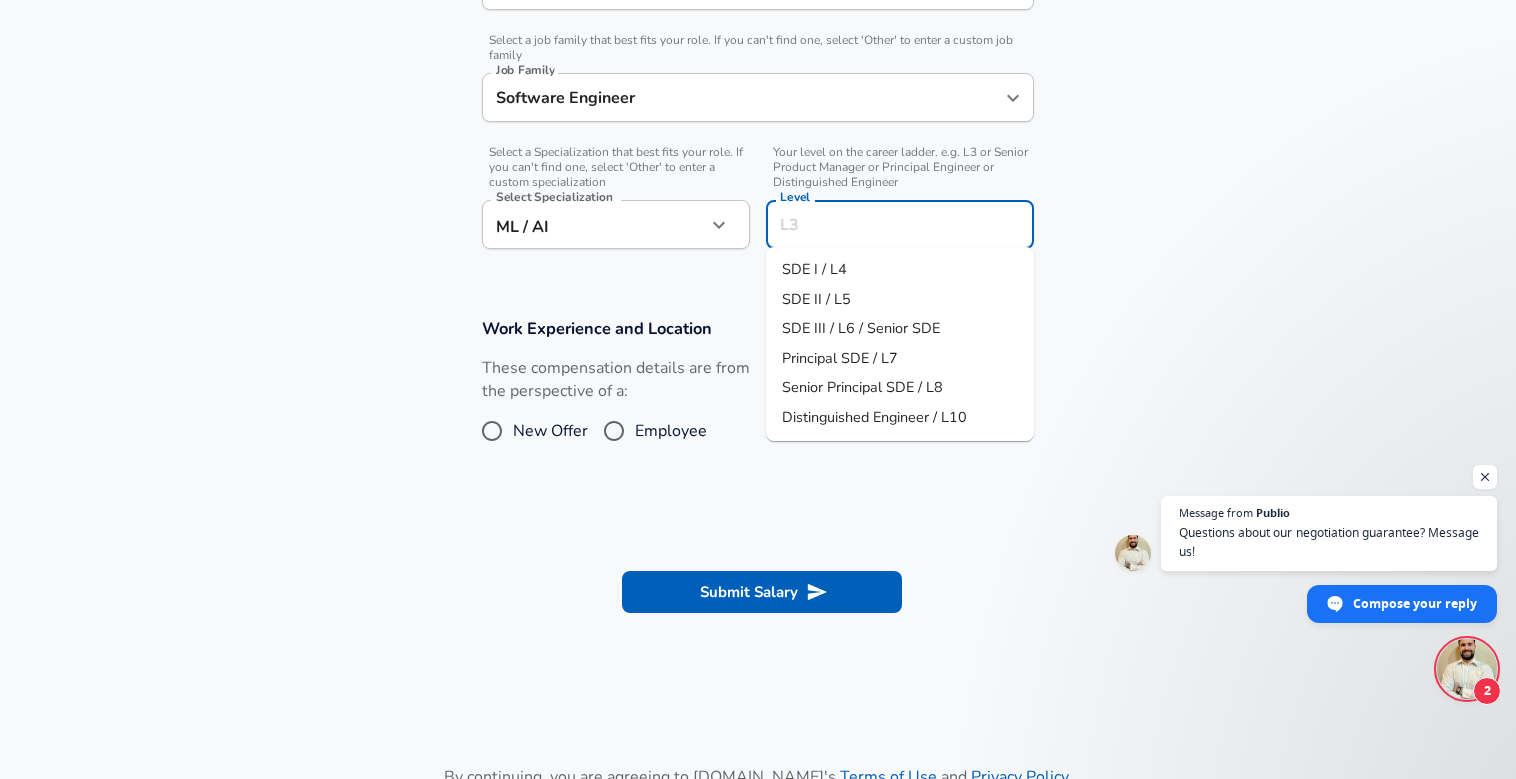 scroll, scrollTop: 634, scrollLeft: 0, axis: vertical 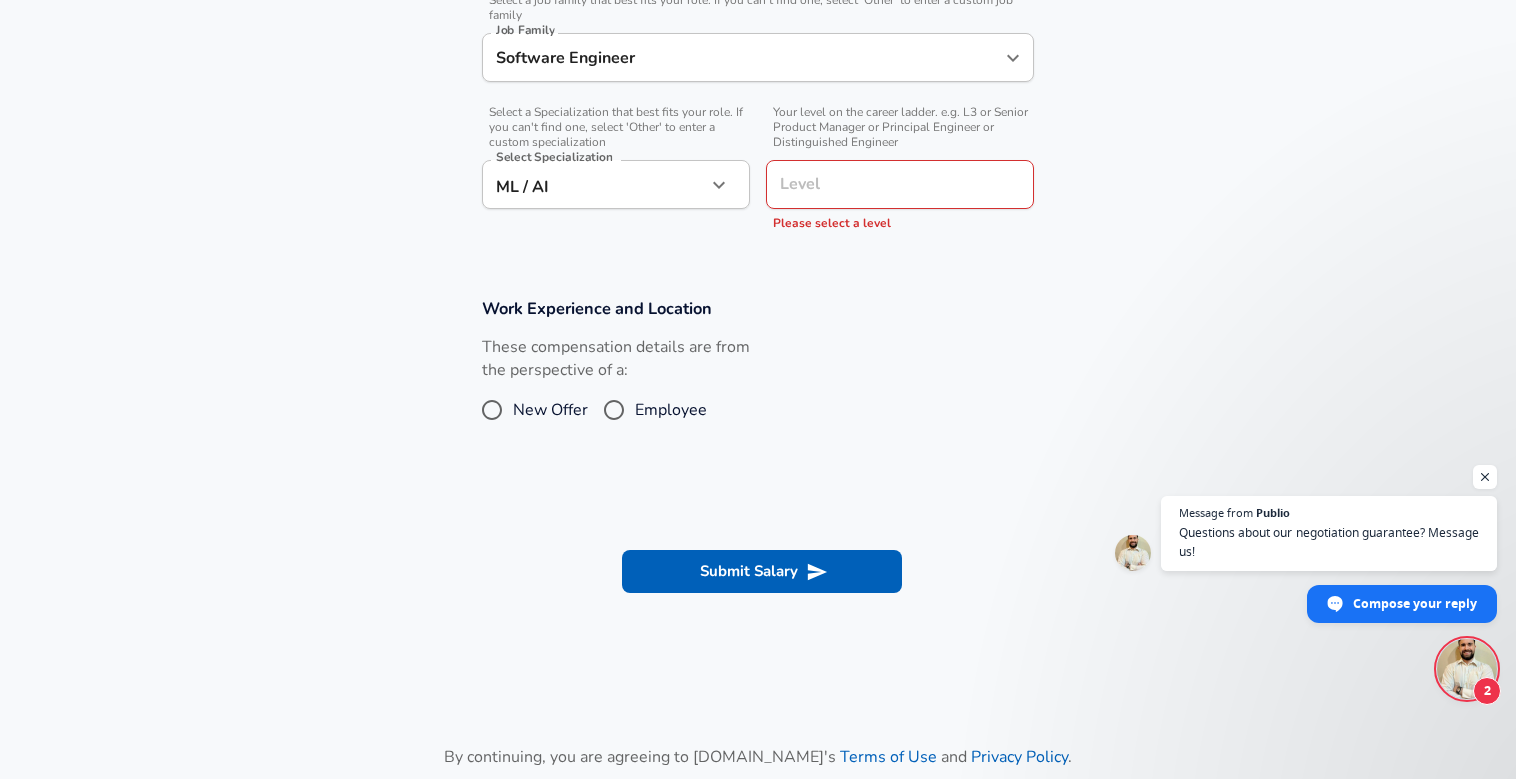 click on "Select a Specialization that best fits your role. If you can't find one, select 'Other' to enter a custom specialization" at bounding box center (616, 127) 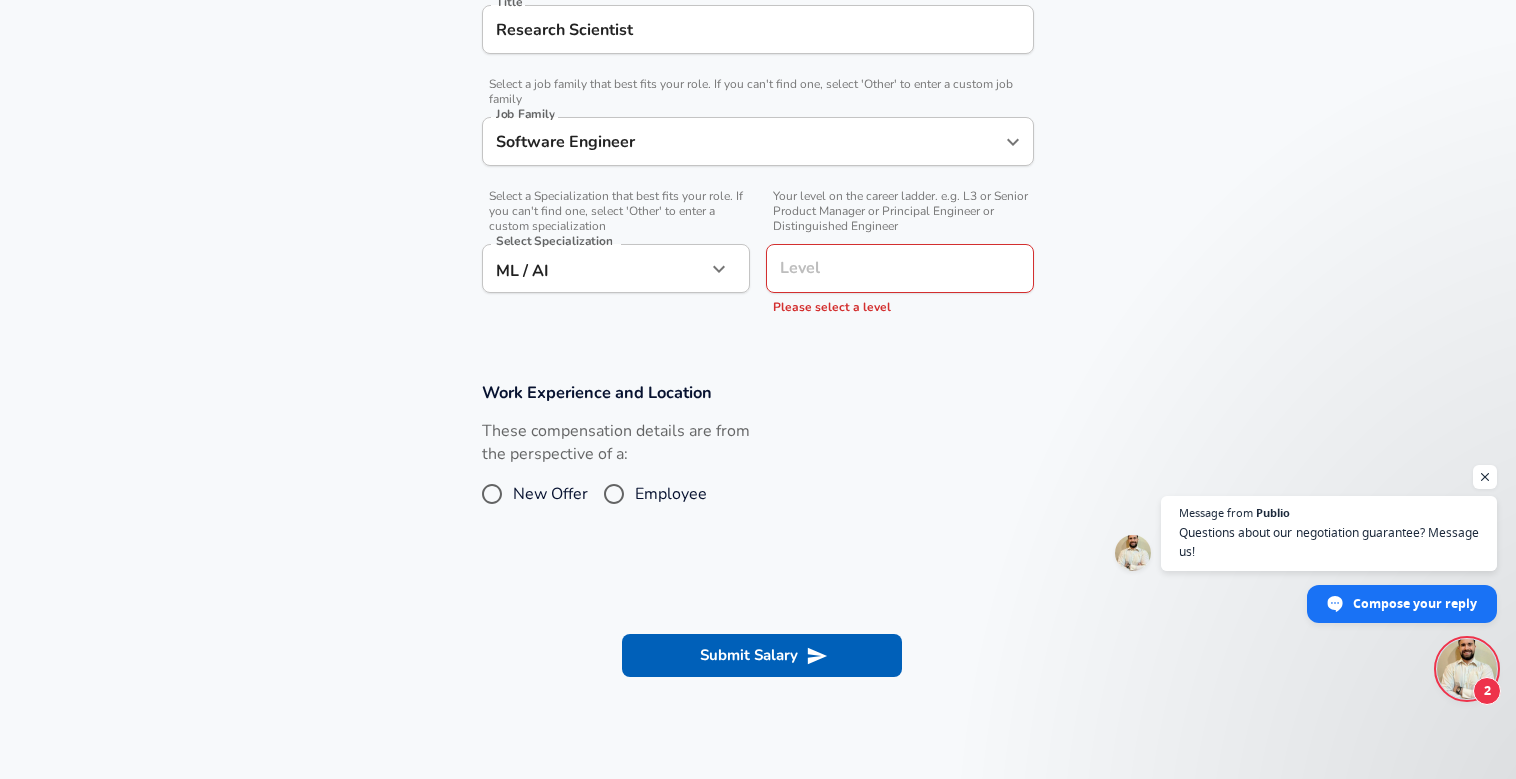 scroll, scrollTop: 536, scrollLeft: 0, axis: vertical 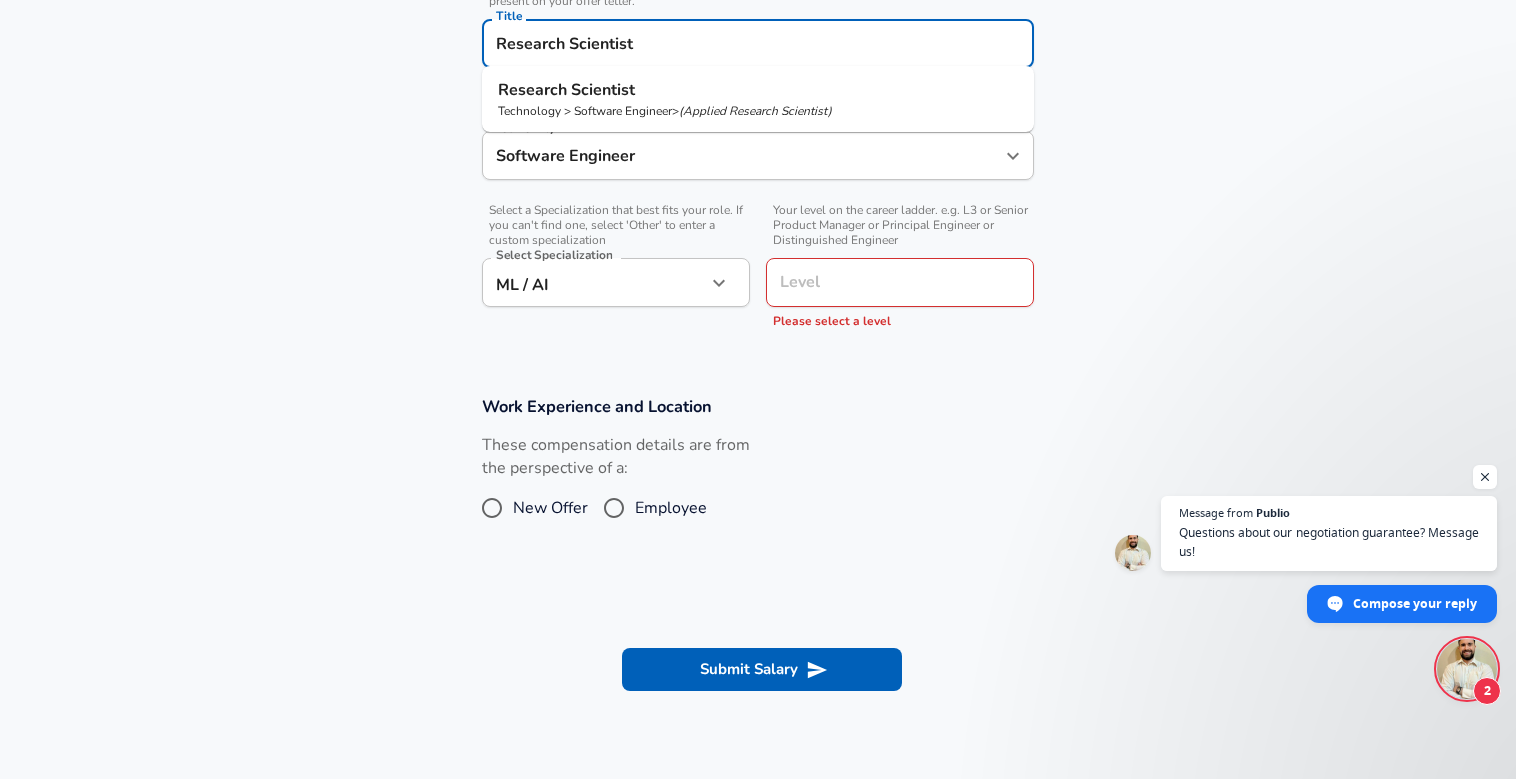 click on "Research Scientist" at bounding box center [758, 43] 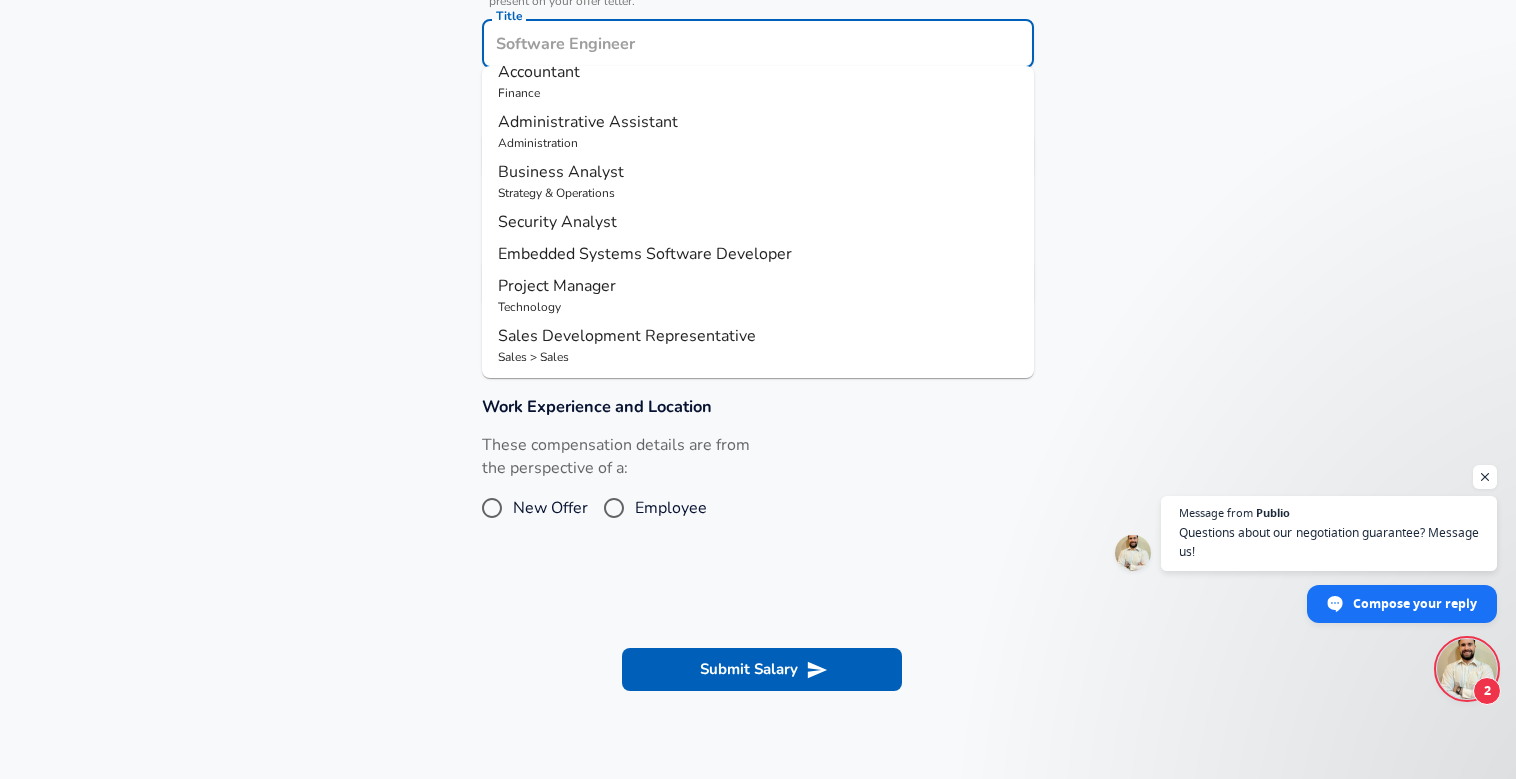 scroll, scrollTop: 268, scrollLeft: 0, axis: vertical 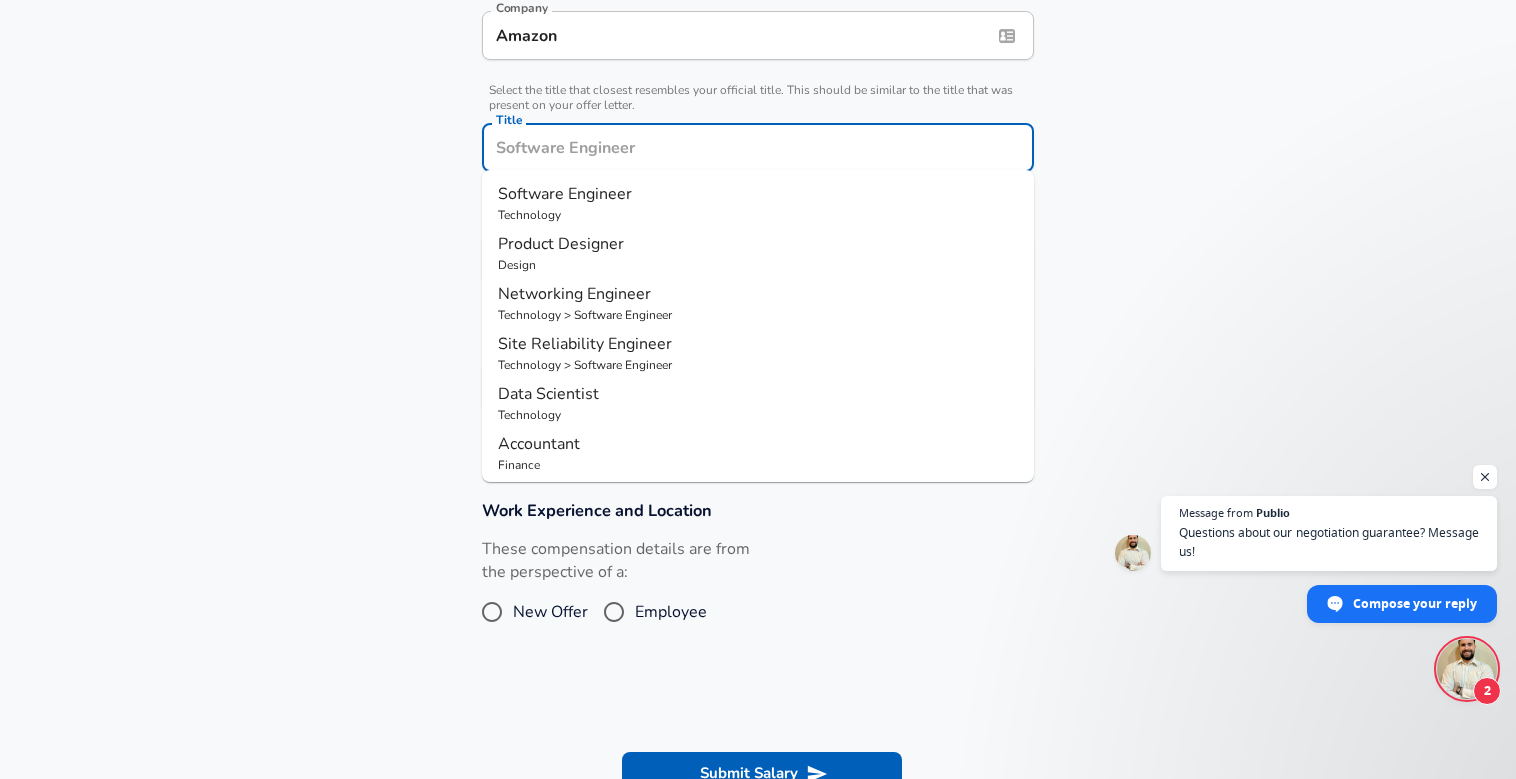 click on "Technology" at bounding box center (758, 215) 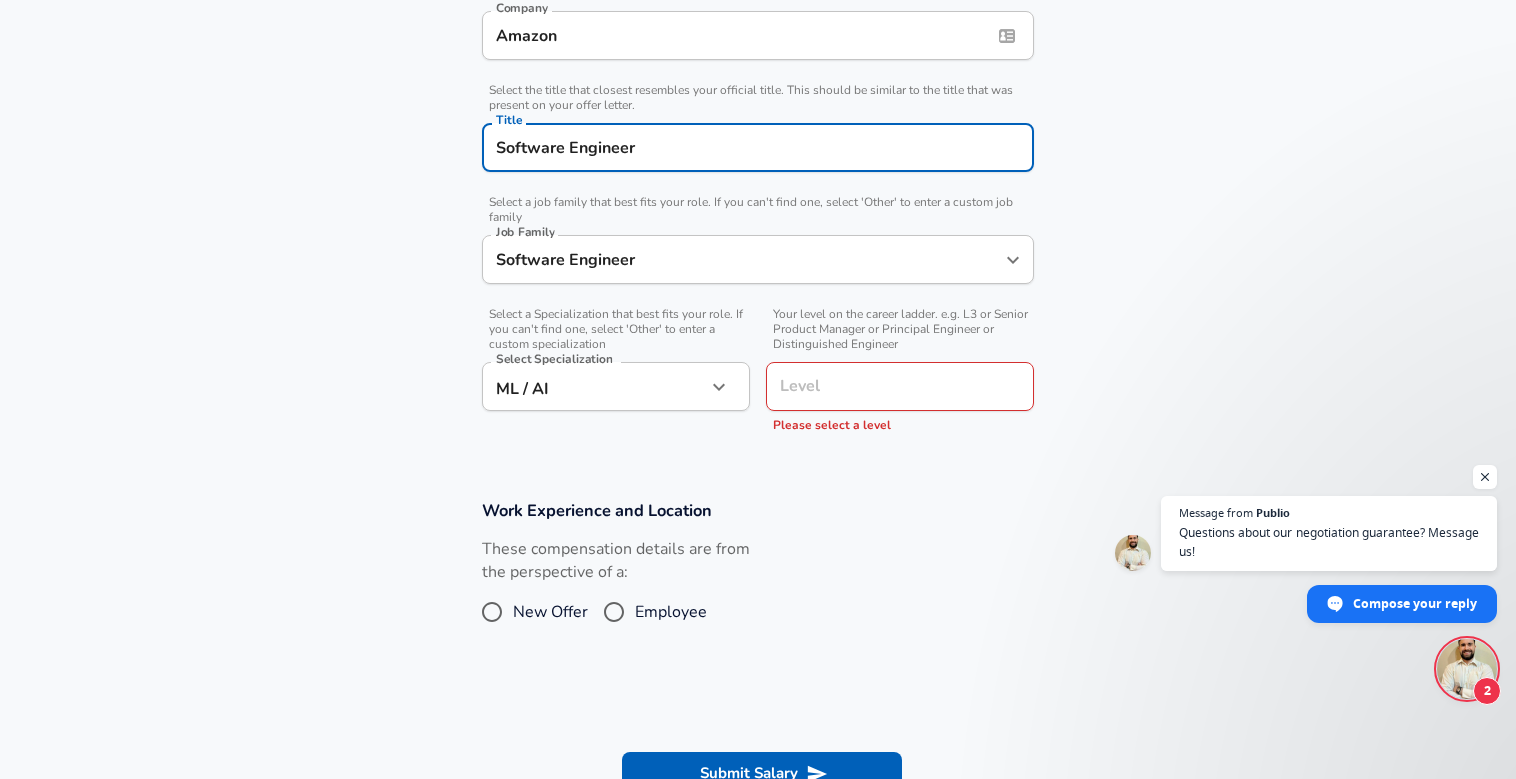 click on "Software Engineer" at bounding box center (743, 259) 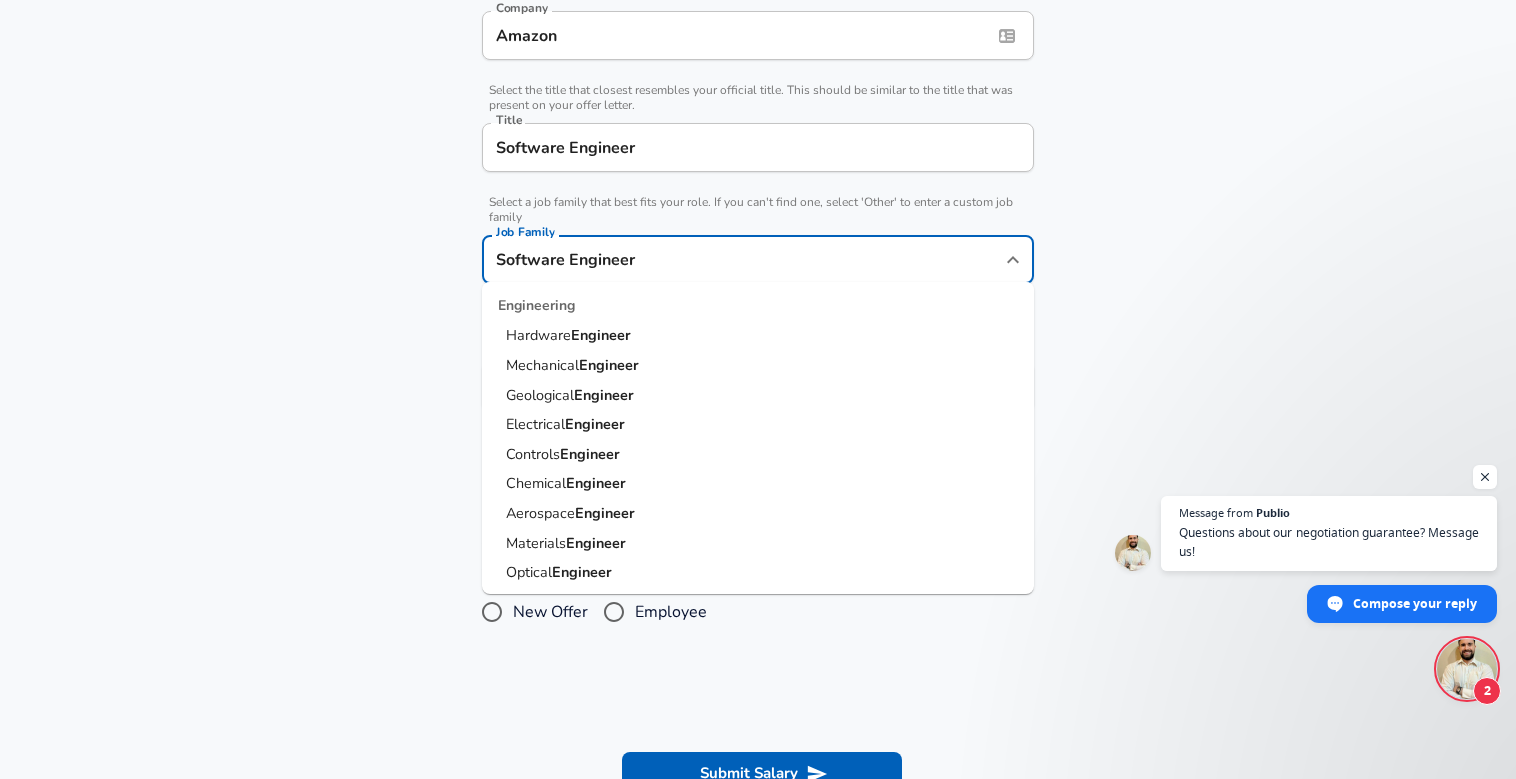 scroll, scrollTop: 67, scrollLeft: 0, axis: vertical 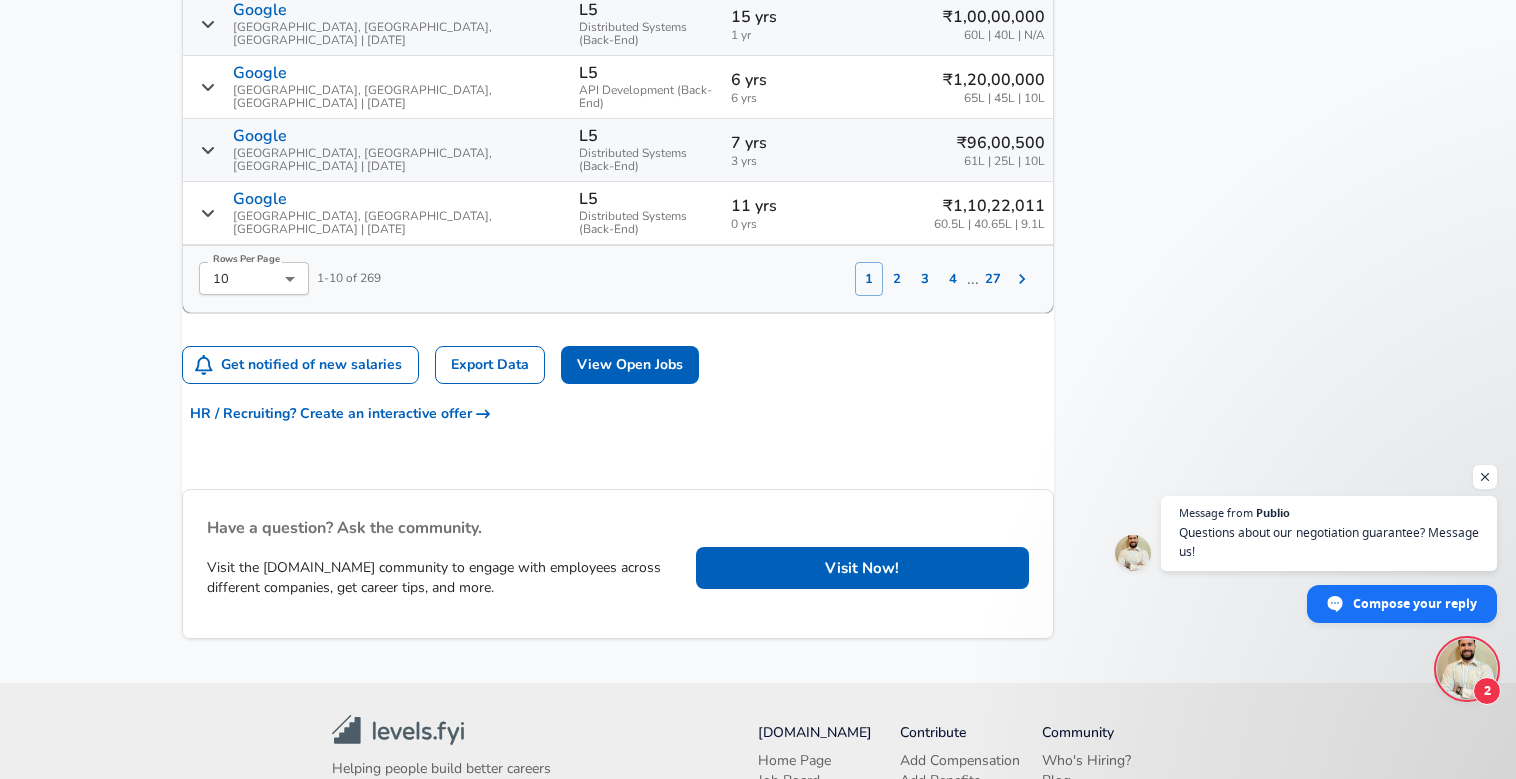 click on "Export Data" at bounding box center [490, 365] 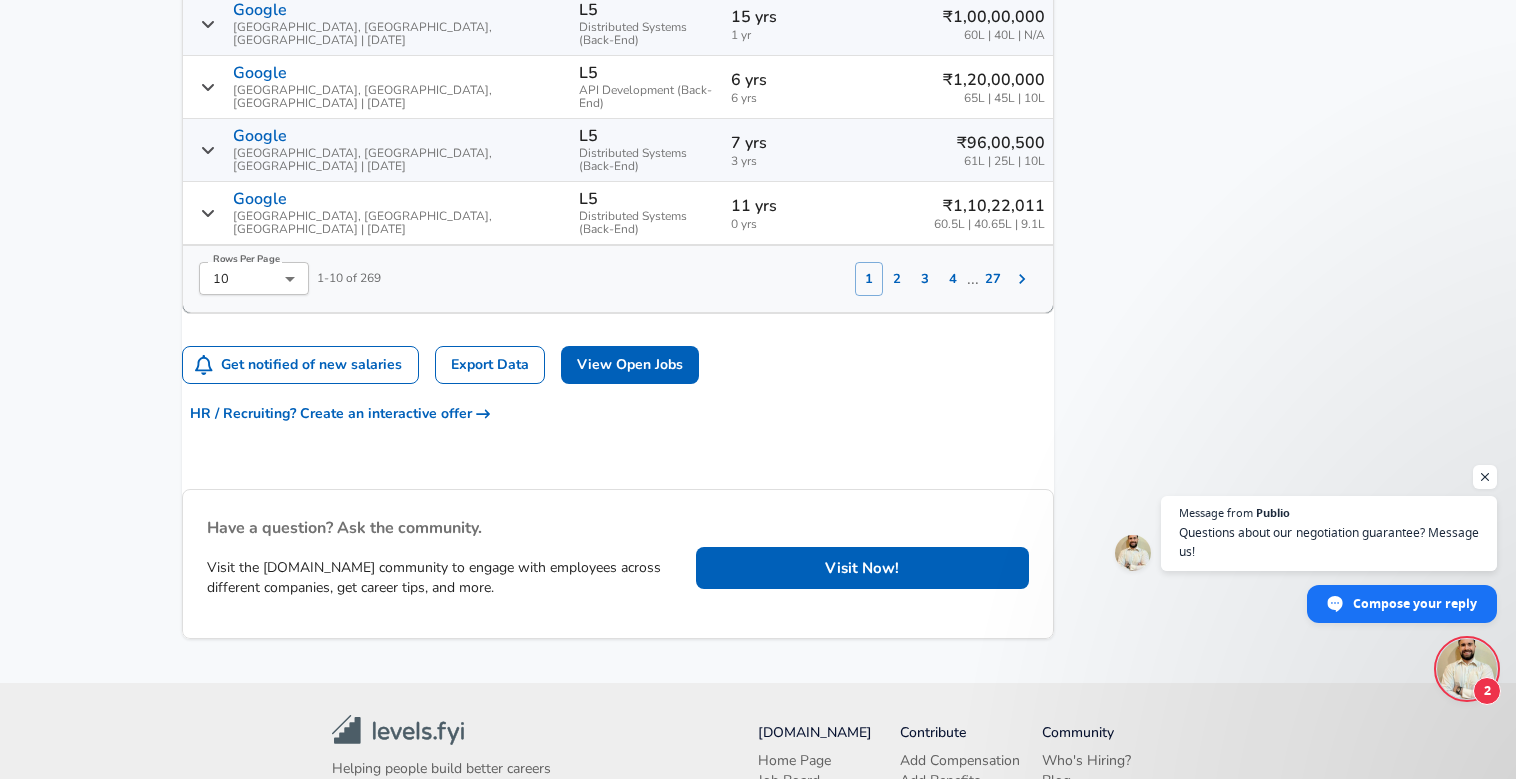 click on "2" at bounding box center [897, 279] 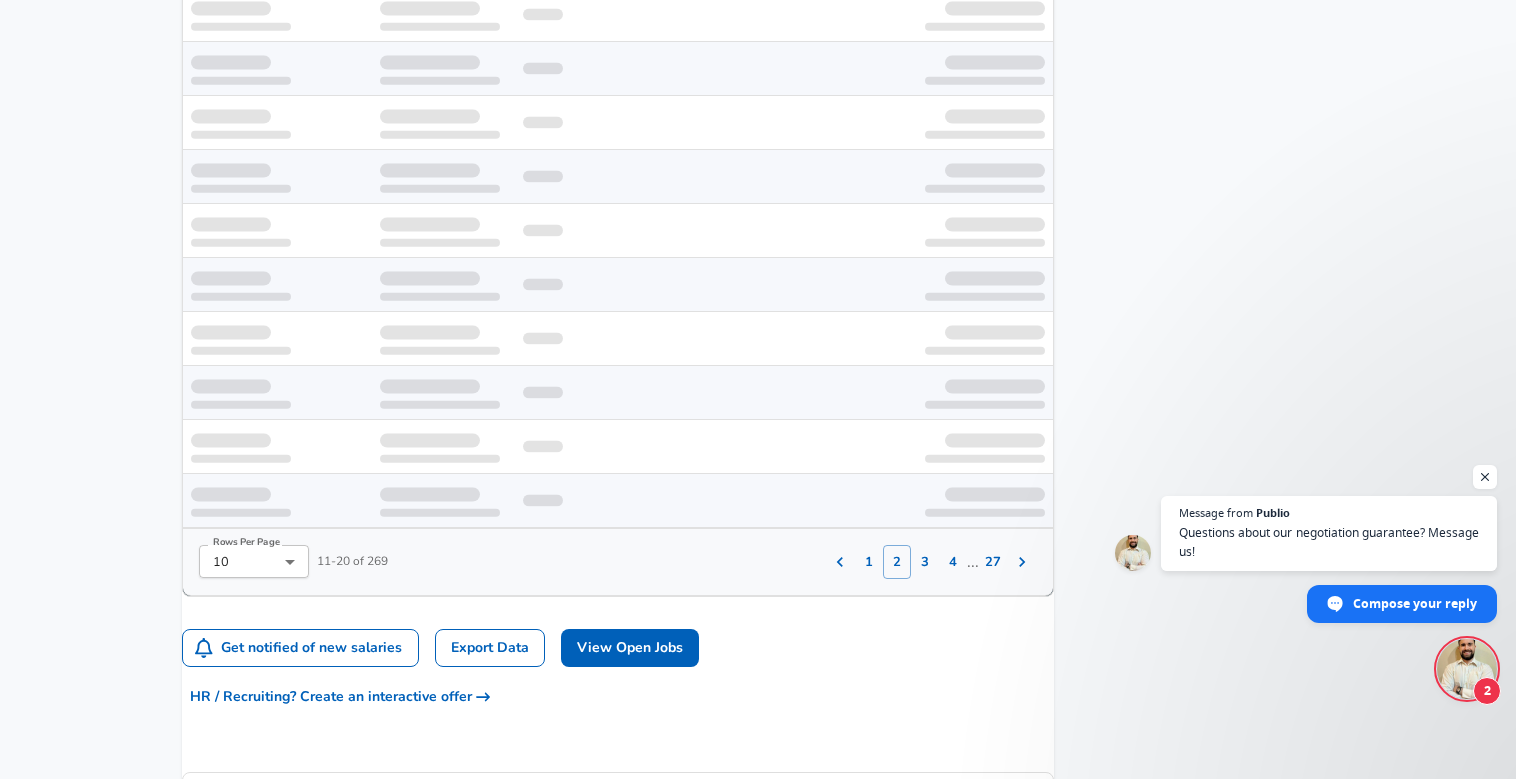 scroll, scrollTop: 1460, scrollLeft: 0, axis: vertical 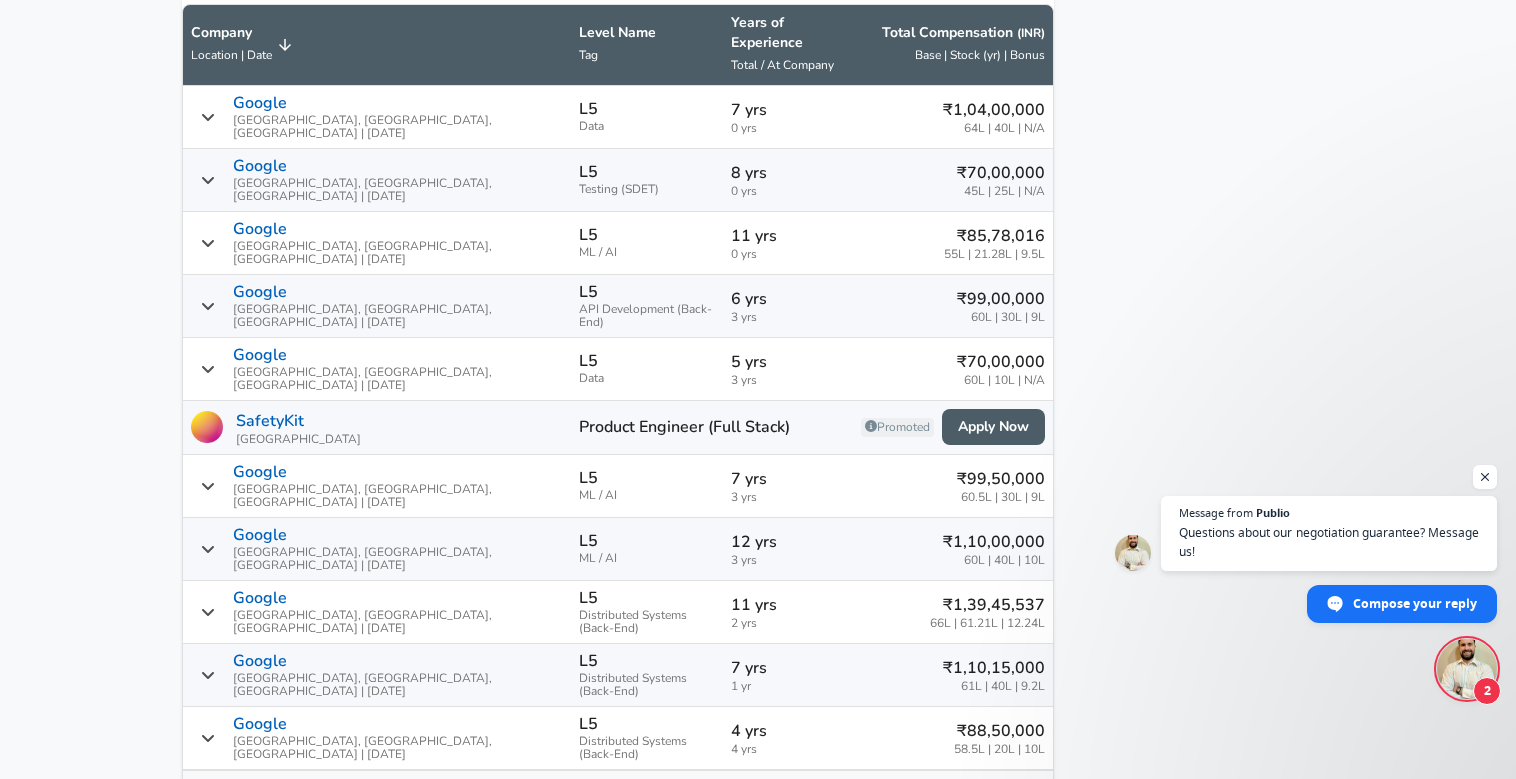 click on "3" at bounding box center [925, 804] 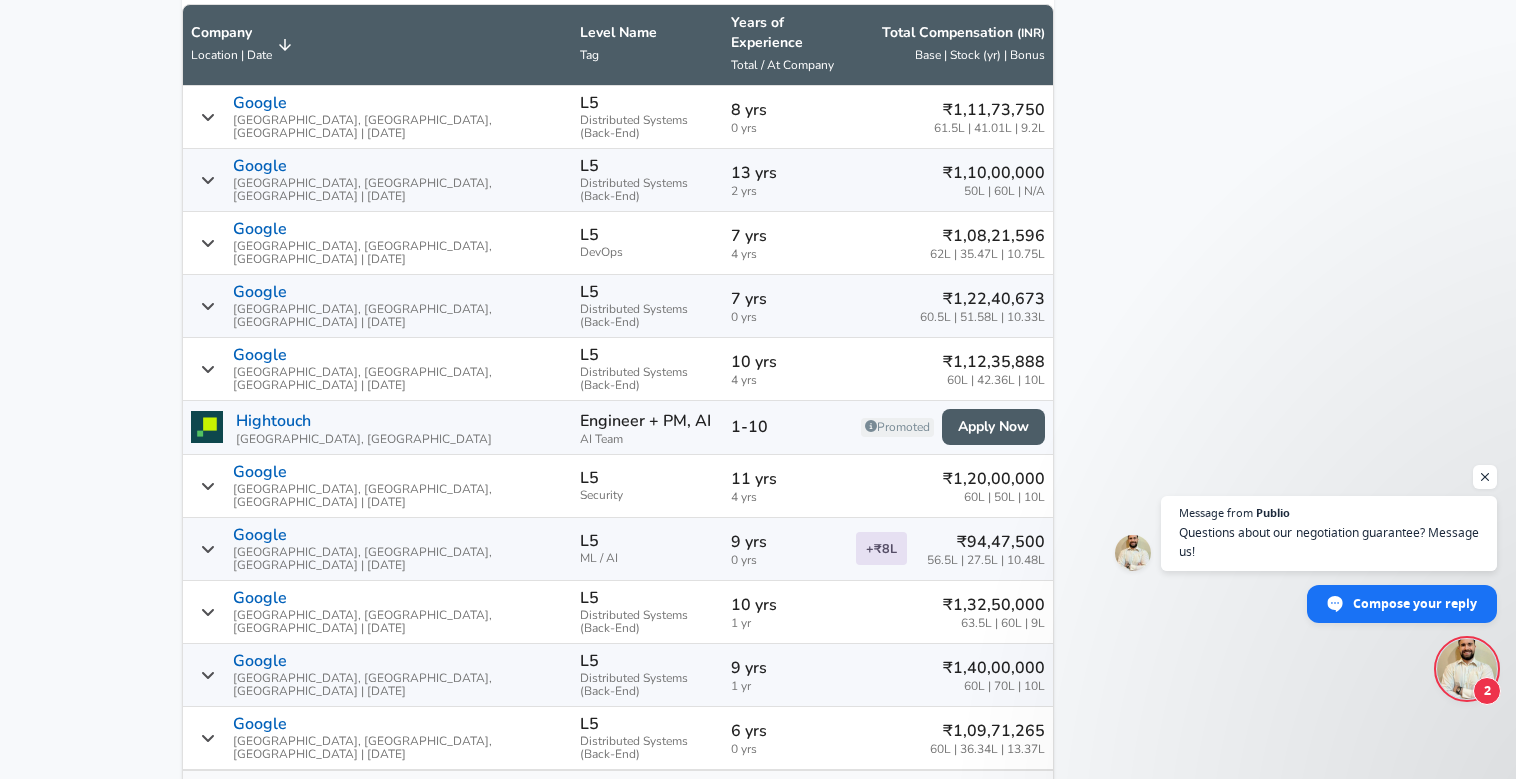 click on "4" at bounding box center [953, 804] 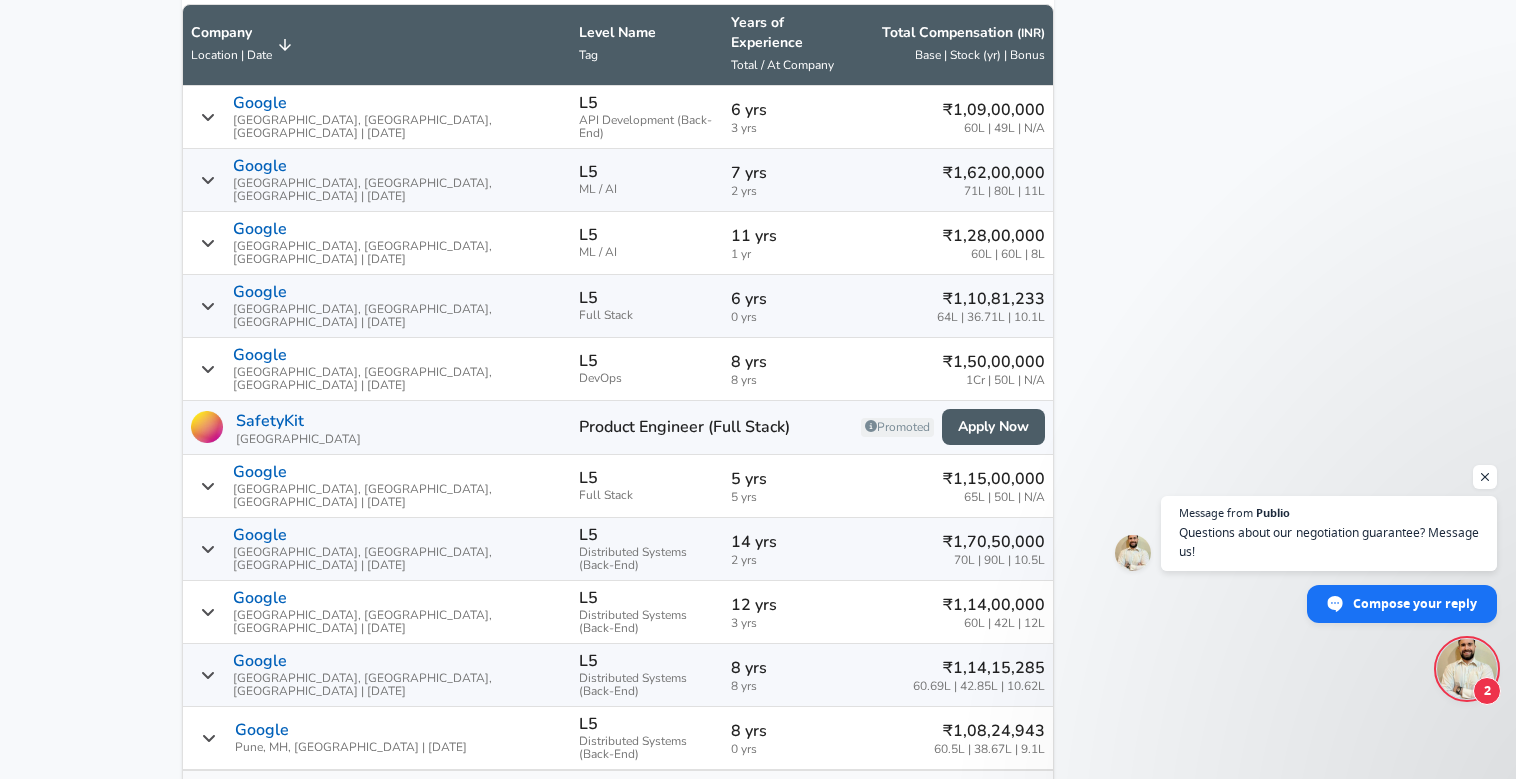 click on "2    yrs" at bounding box center [785, 191] 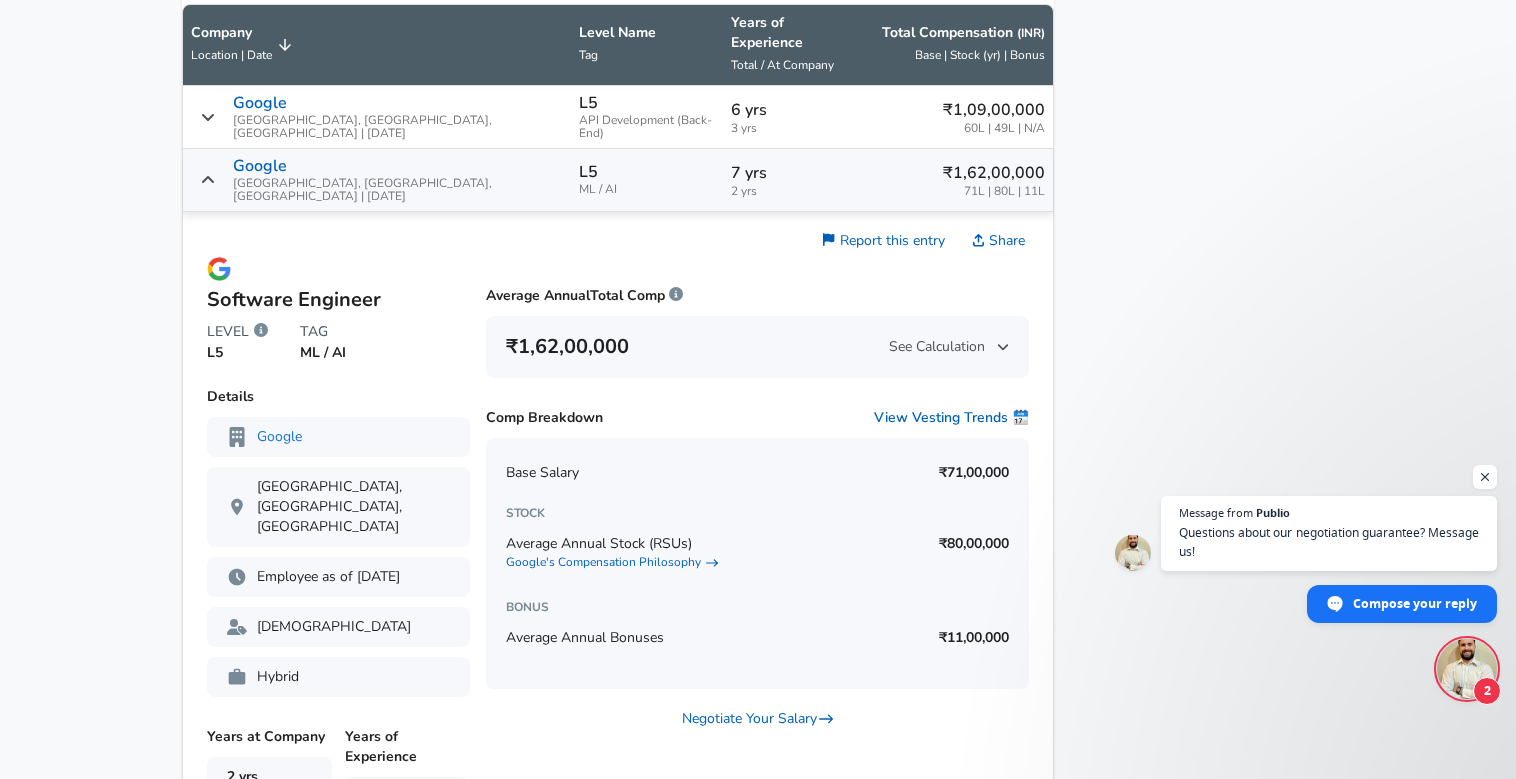 click on "2    yrs" at bounding box center (785, 191) 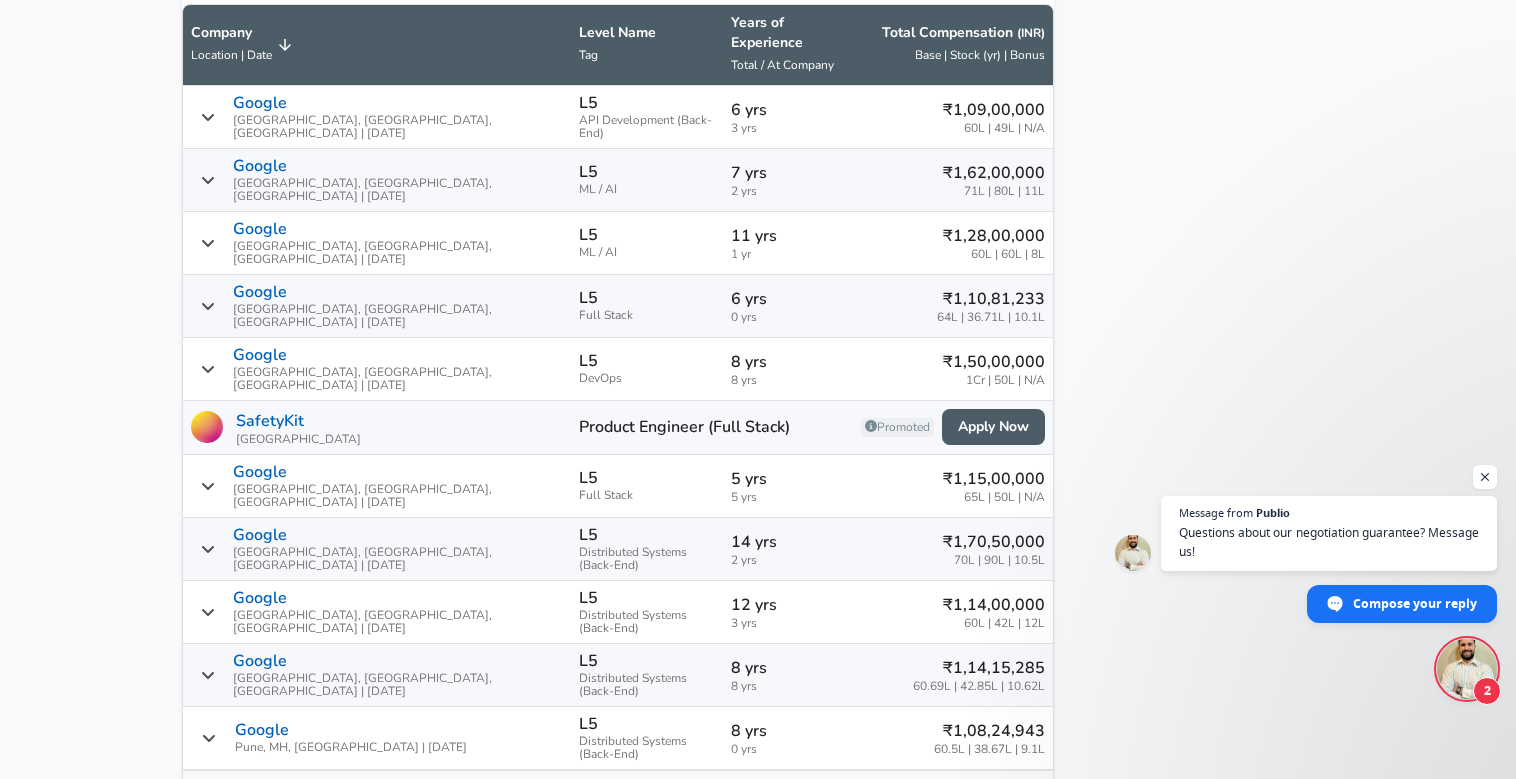 scroll, scrollTop: 1394, scrollLeft: 0, axis: vertical 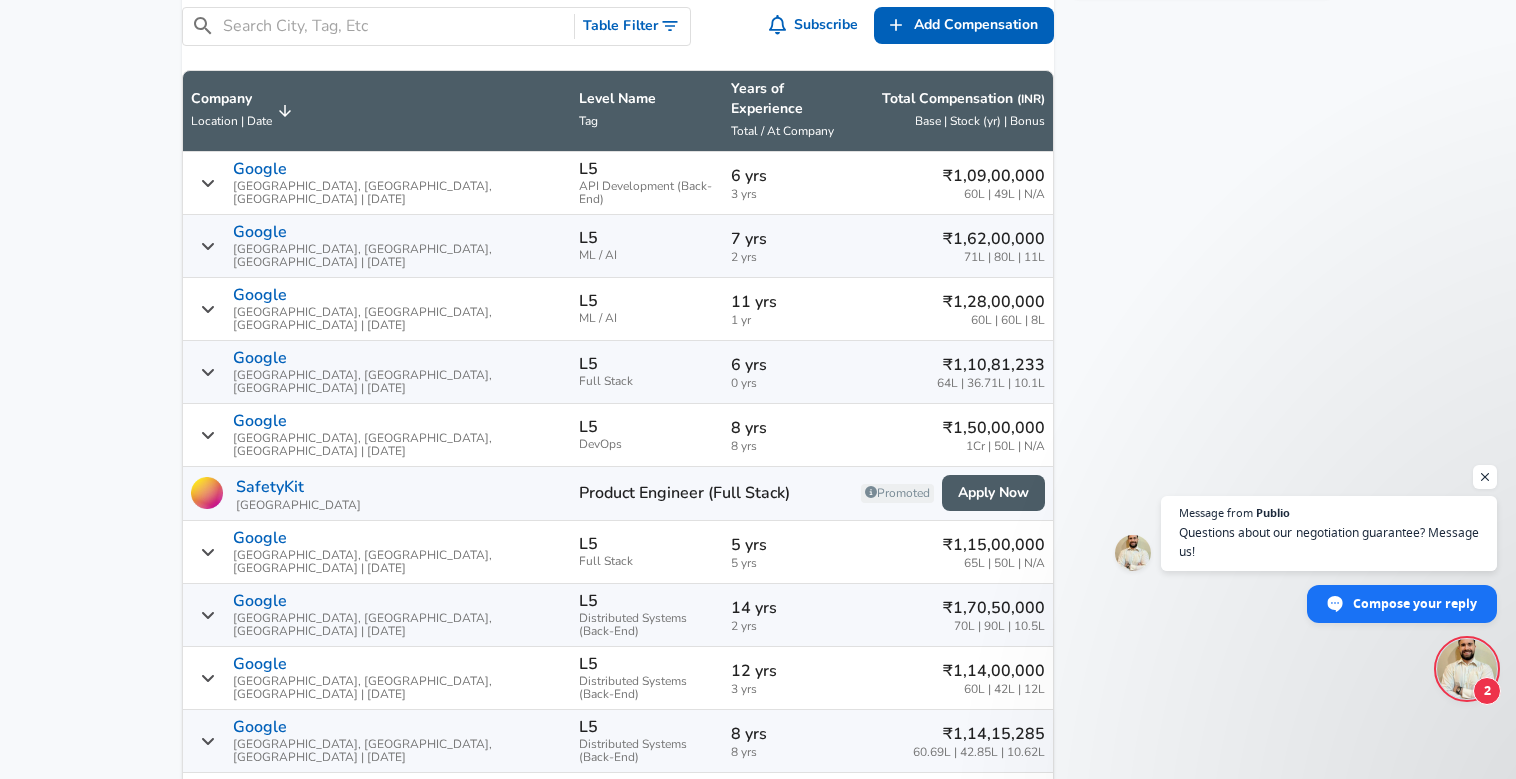 click on "Total / At Company" at bounding box center (782, 131) 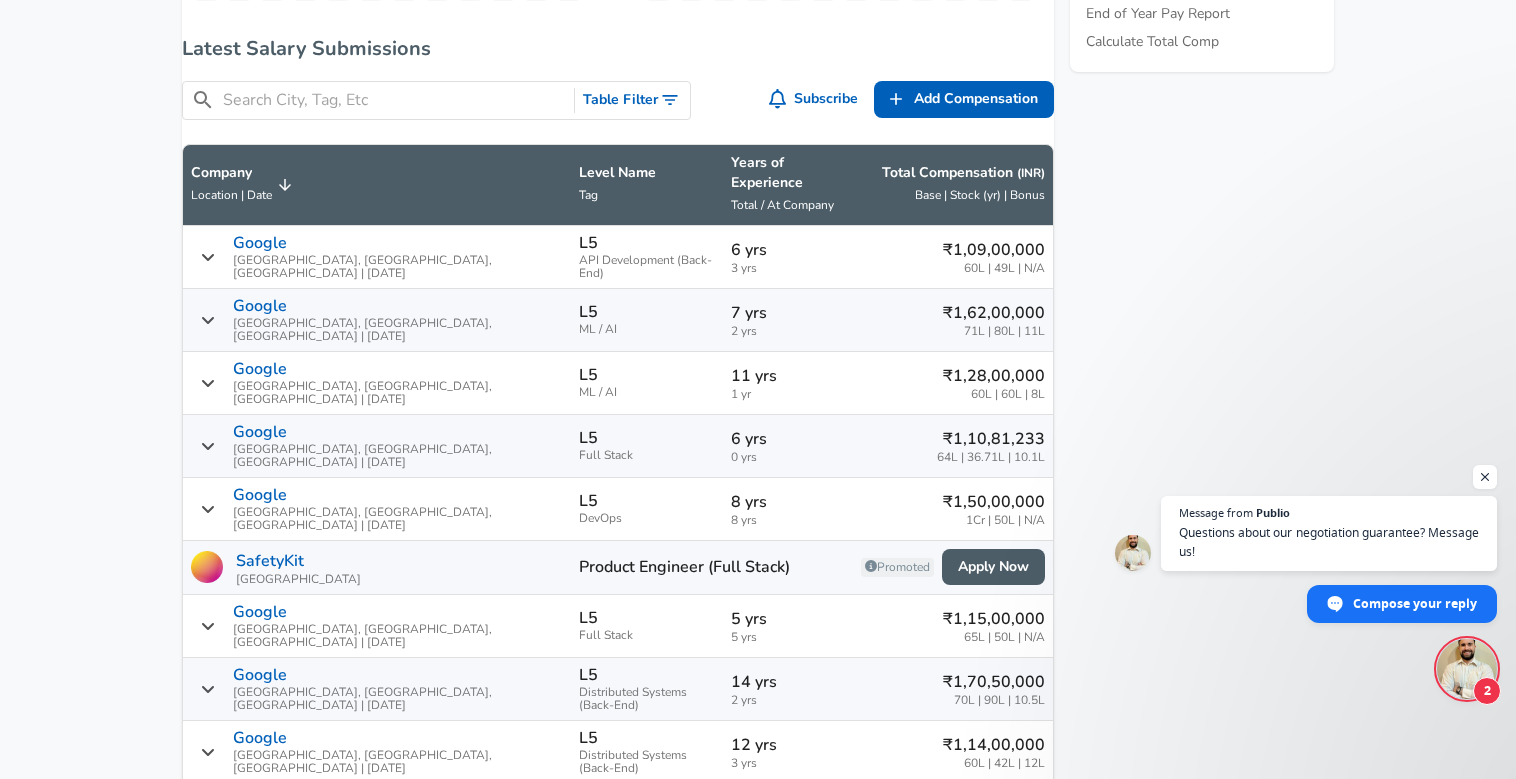 scroll, scrollTop: 1261, scrollLeft: 0, axis: vertical 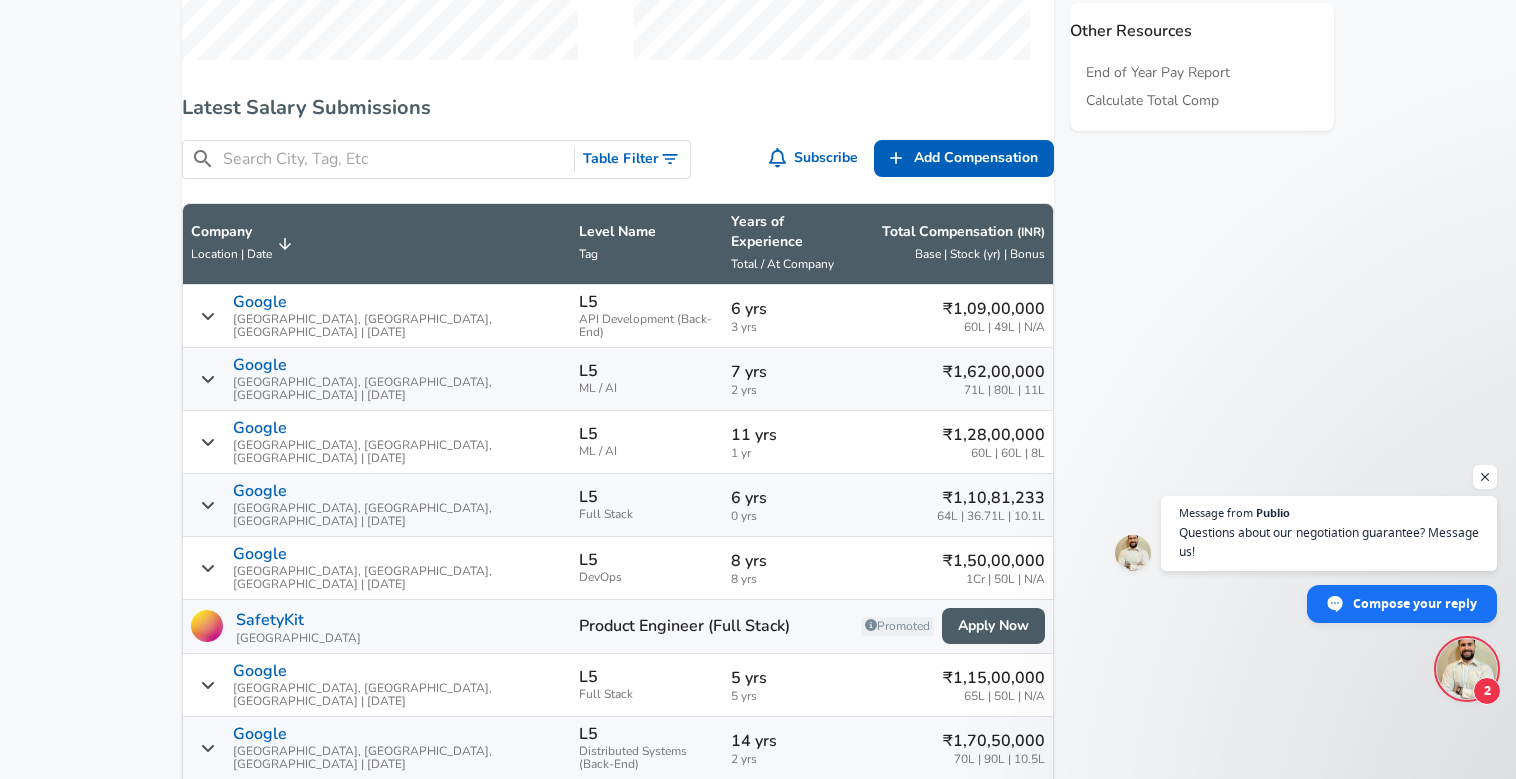 click on "Table Filter" at bounding box center [632, 159] 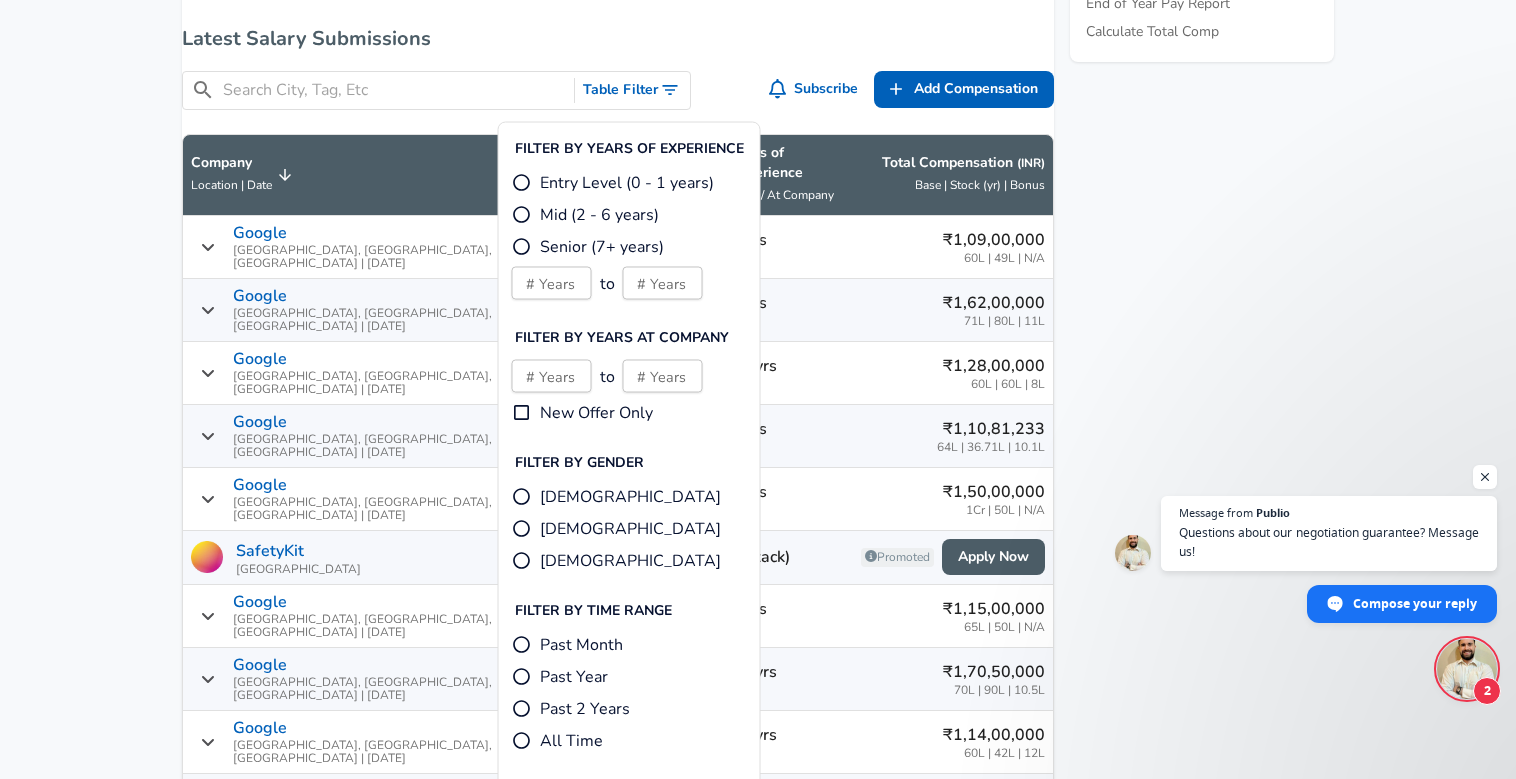 scroll, scrollTop: 1336, scrollLeft: 0, axis: vertical 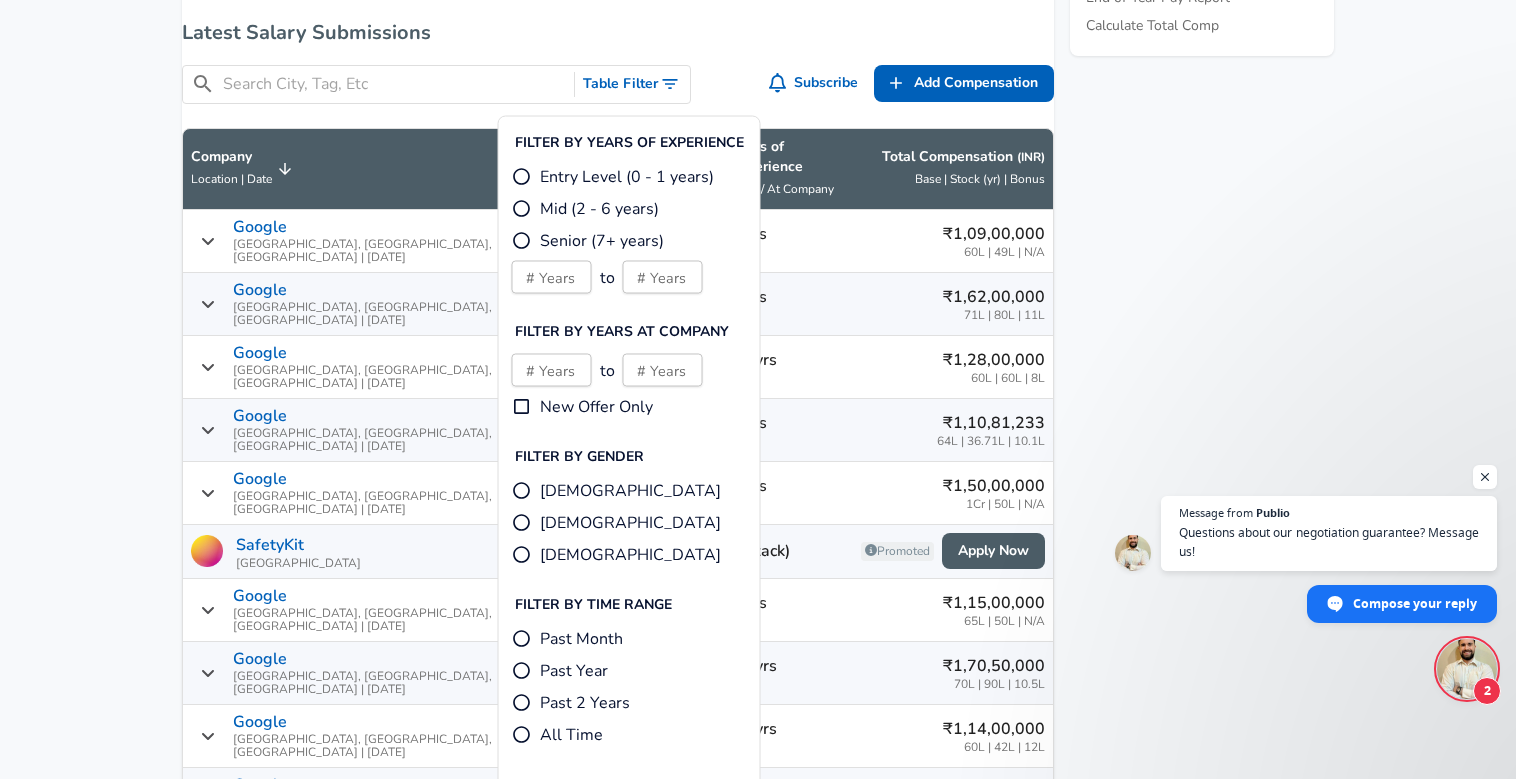 click on "New Offer Only" at bounding box center [522, 407] 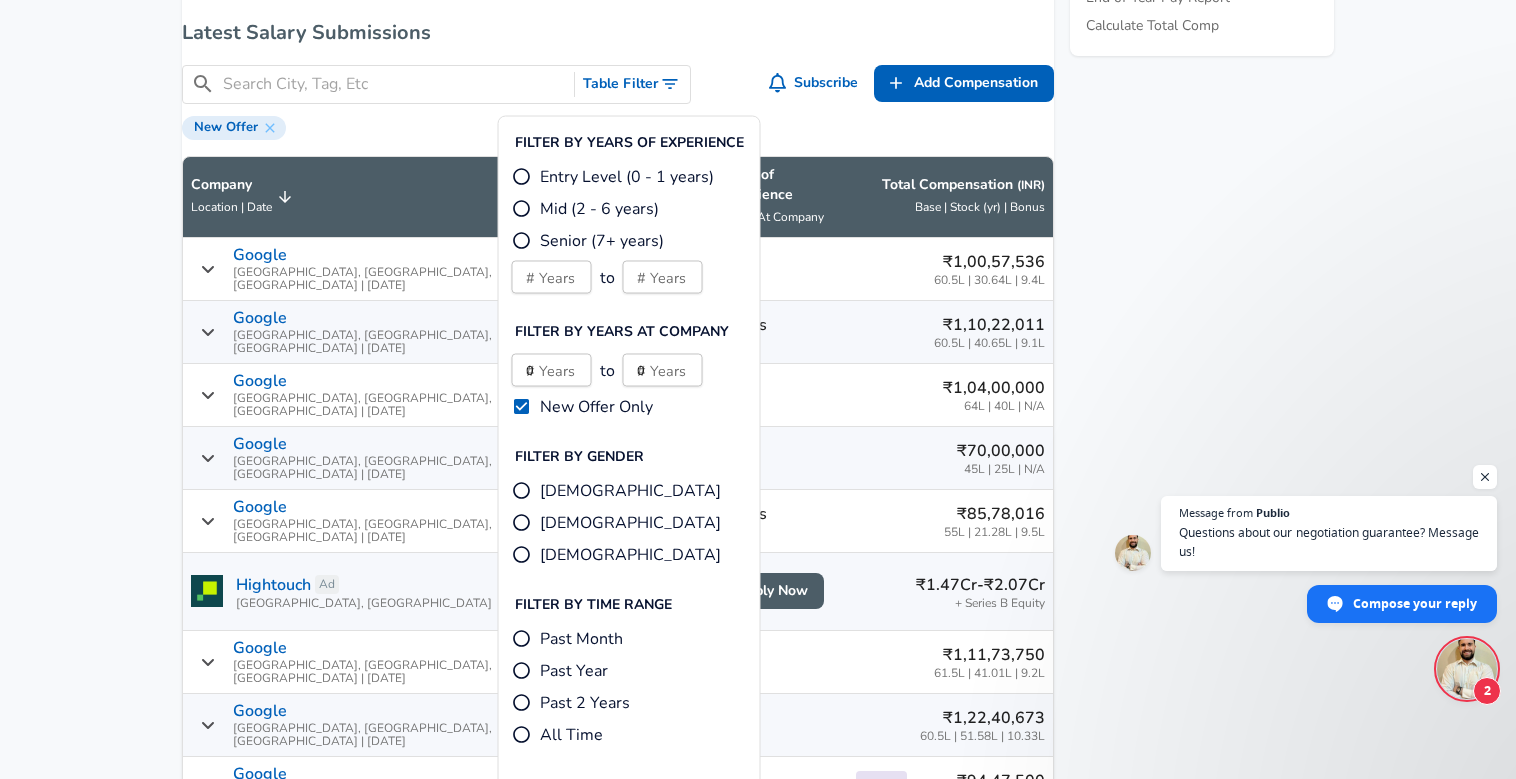 click on "Featured Jobs Software Engineer, Access Intelligence Google  •  [GEOGRAPHIC_DATA], [GEOGRAPHIC_DATA], [GEOGRAPHIC_DATA]   Software Engineer III, Android, Google Home Google  •  [GEOGRAPHIC_DATA], [GEOGRAPHIC_DATA], [GEOGRAPHIC_DATA]   Backend Developer Google  •  Phnom Penh, [GEOGRAPHIC_DATA], [GEOGRAPHIC_DATA]   Software Engineer ll, Home Infrastructure, Platforms a... Google  •  [GEOGRAPHIC_DATA], [GEOGRAPHIC_DATA], [GEOGRAPHIC_DATA]   Application Development Engineer, Full Stack, Google C... Google  •  [GEOGRAPHIC_DATA], [GEOGRAPHIC_DATA], [GEOGRAPHIC_DATA]   See all jobs ➜ Related Companies Apple LinkedIn Affirm Uber Twitter See all companies ➜ Other Resources End of Year Pay Report Calculate Total Comp" at bounding box center [1194, 204] 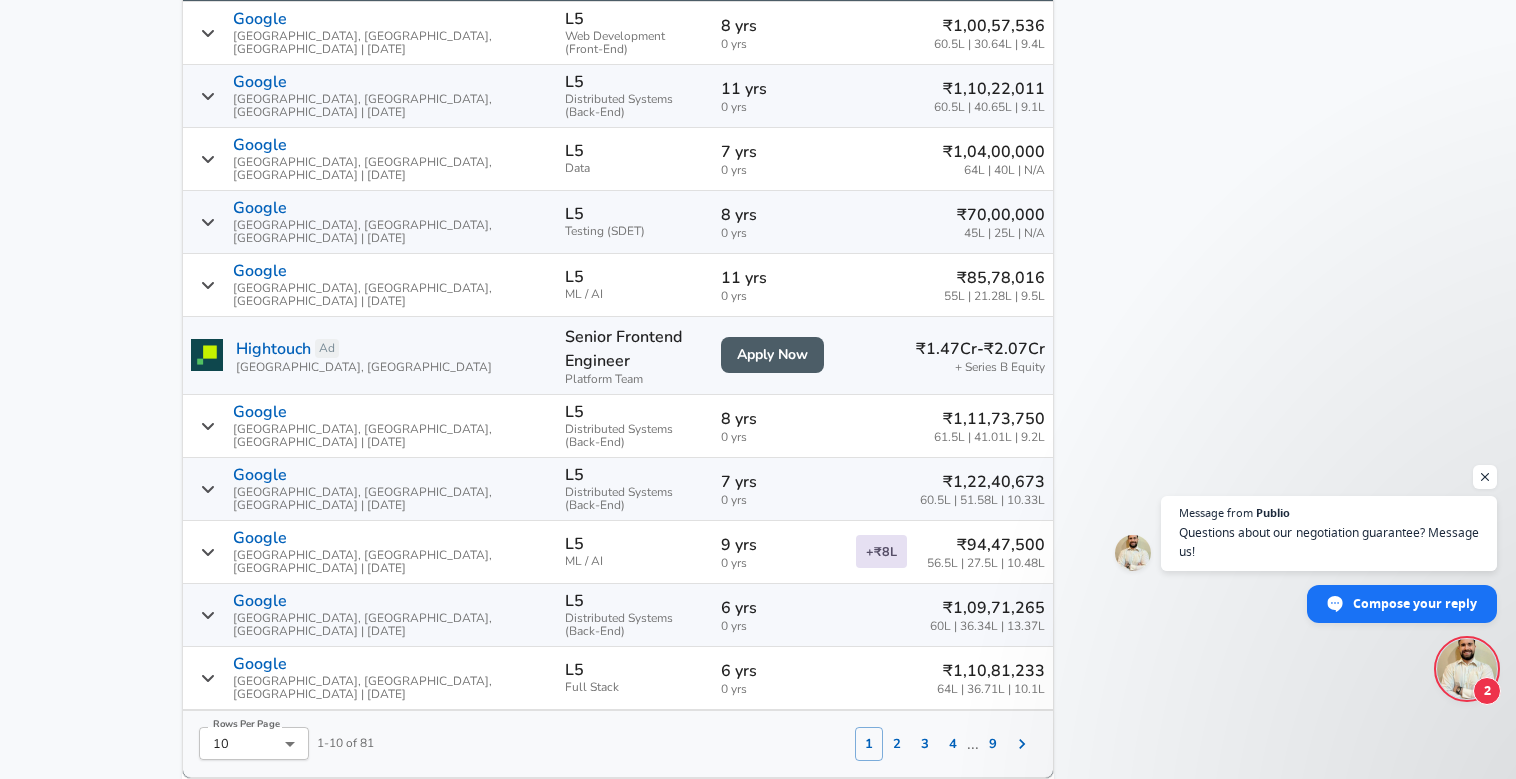 scroll, scrollTop: 1573, scrollLeft: 0, axis: vertical 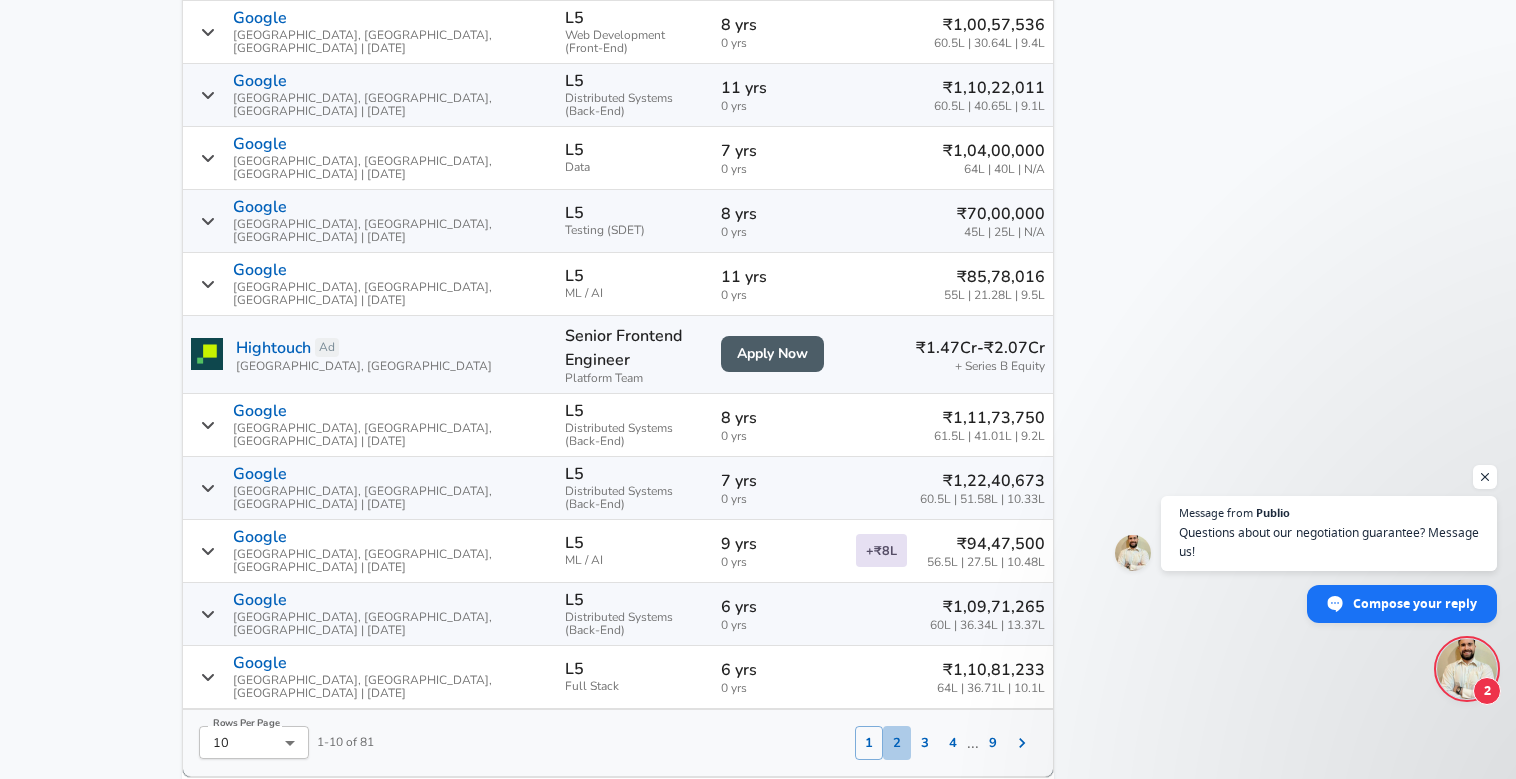 click on "2" at bounding box center (897, 743) 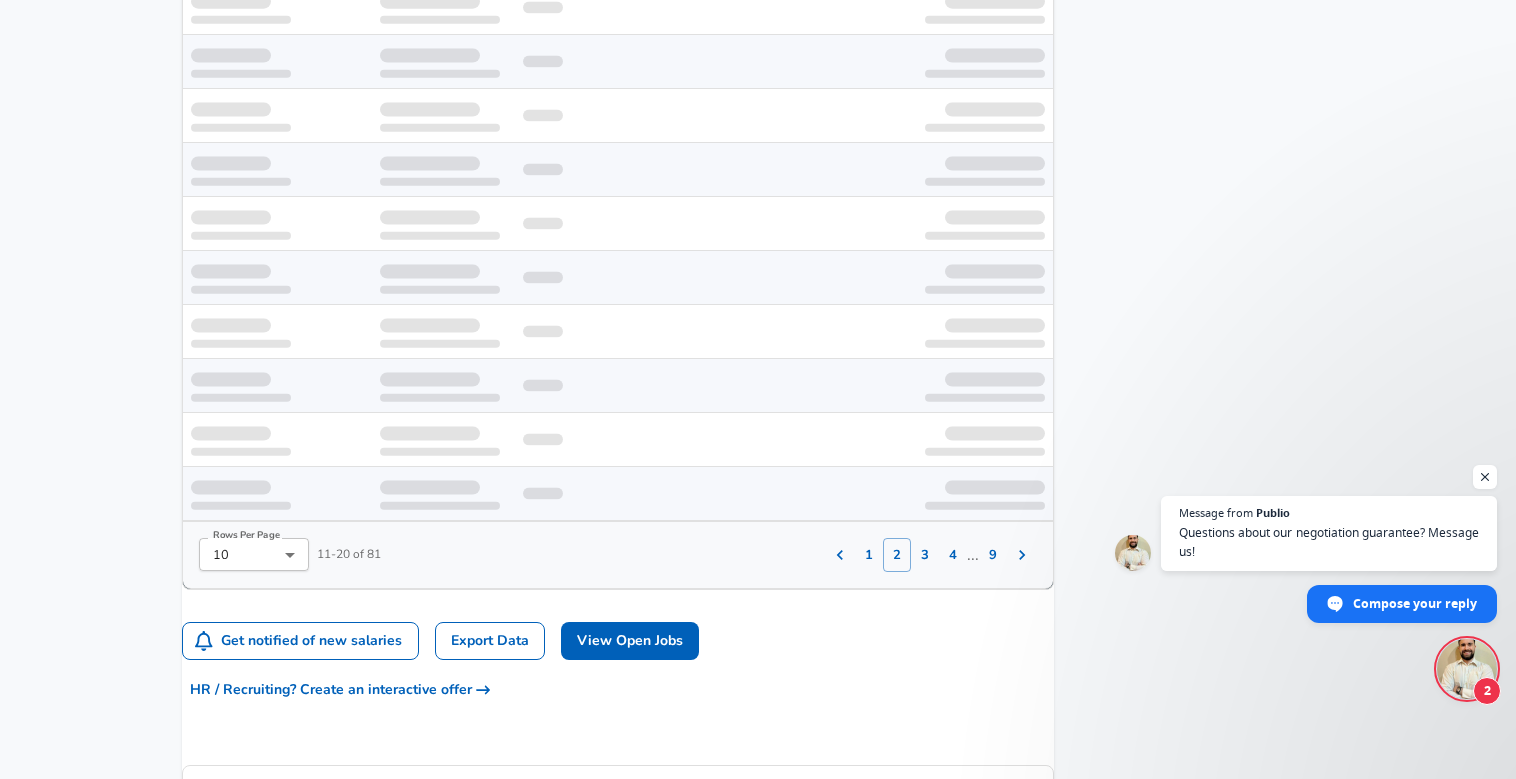 scroll, scrollTop: 1488, scrollLeft: 0, axis: vertical 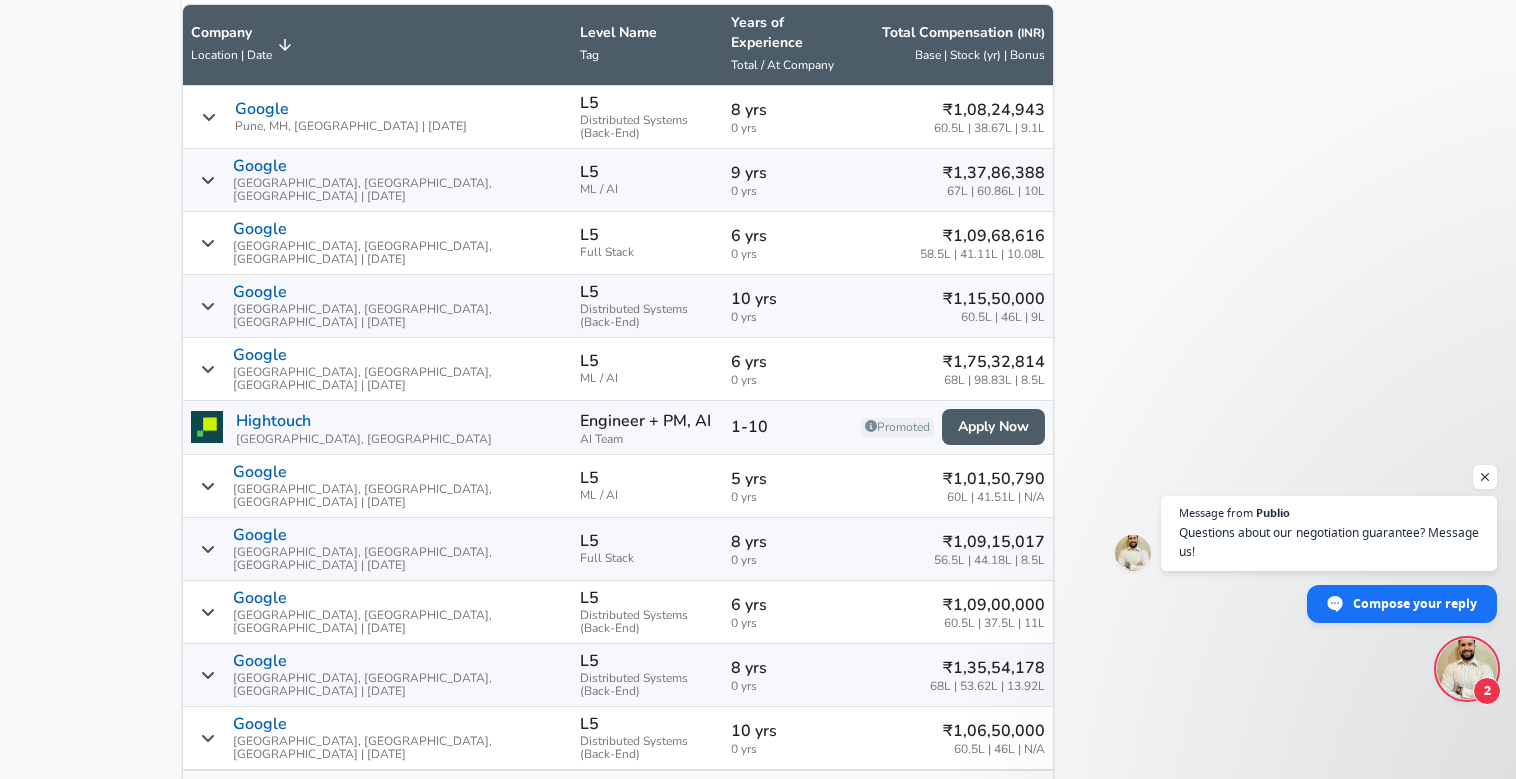 click on "0    yrs" at bounding box center (785, 191) 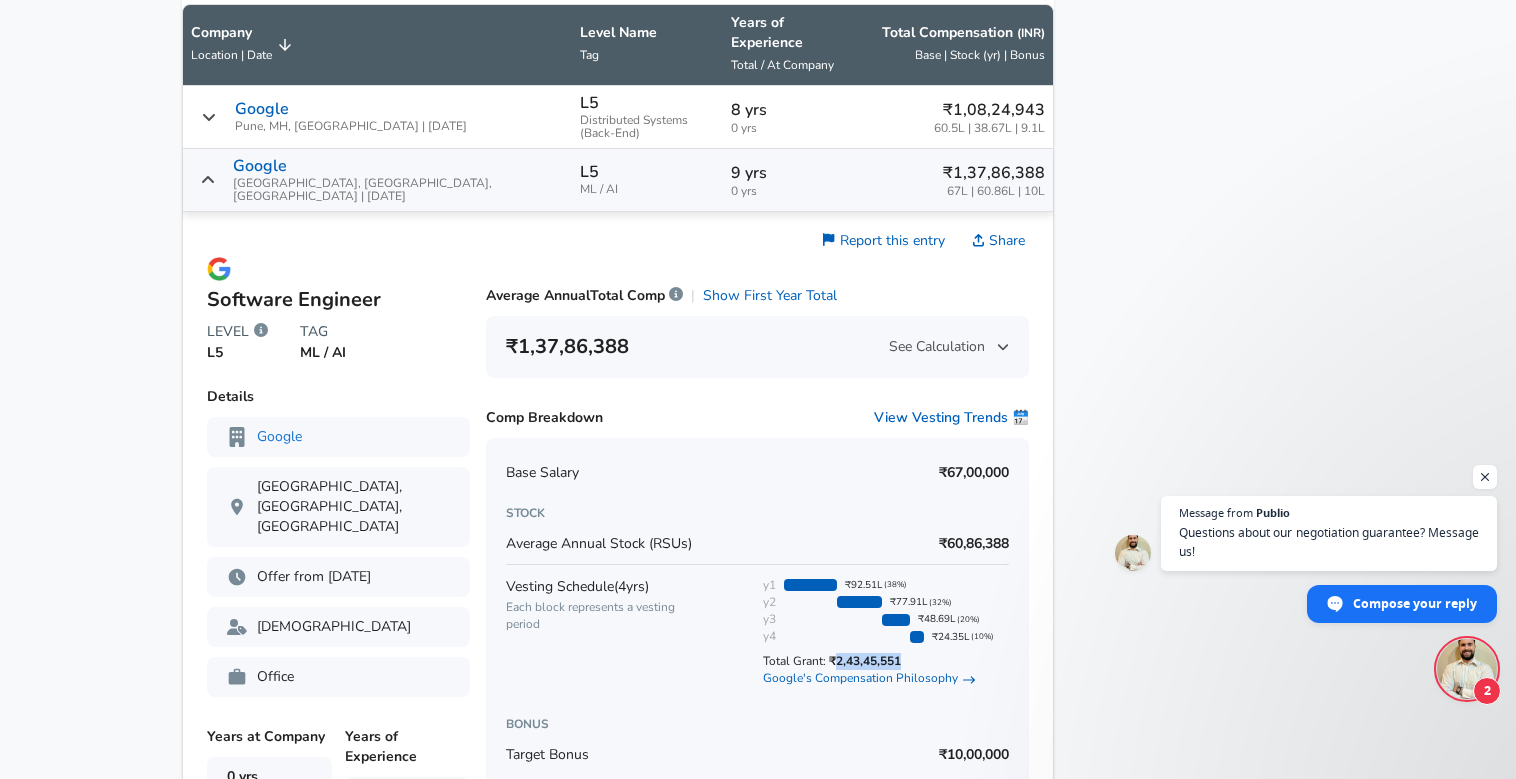 drag, startPoint x: 814, startPoint y: 635, endPoint x: 885, endPoint y: 636, distance: 71.00704 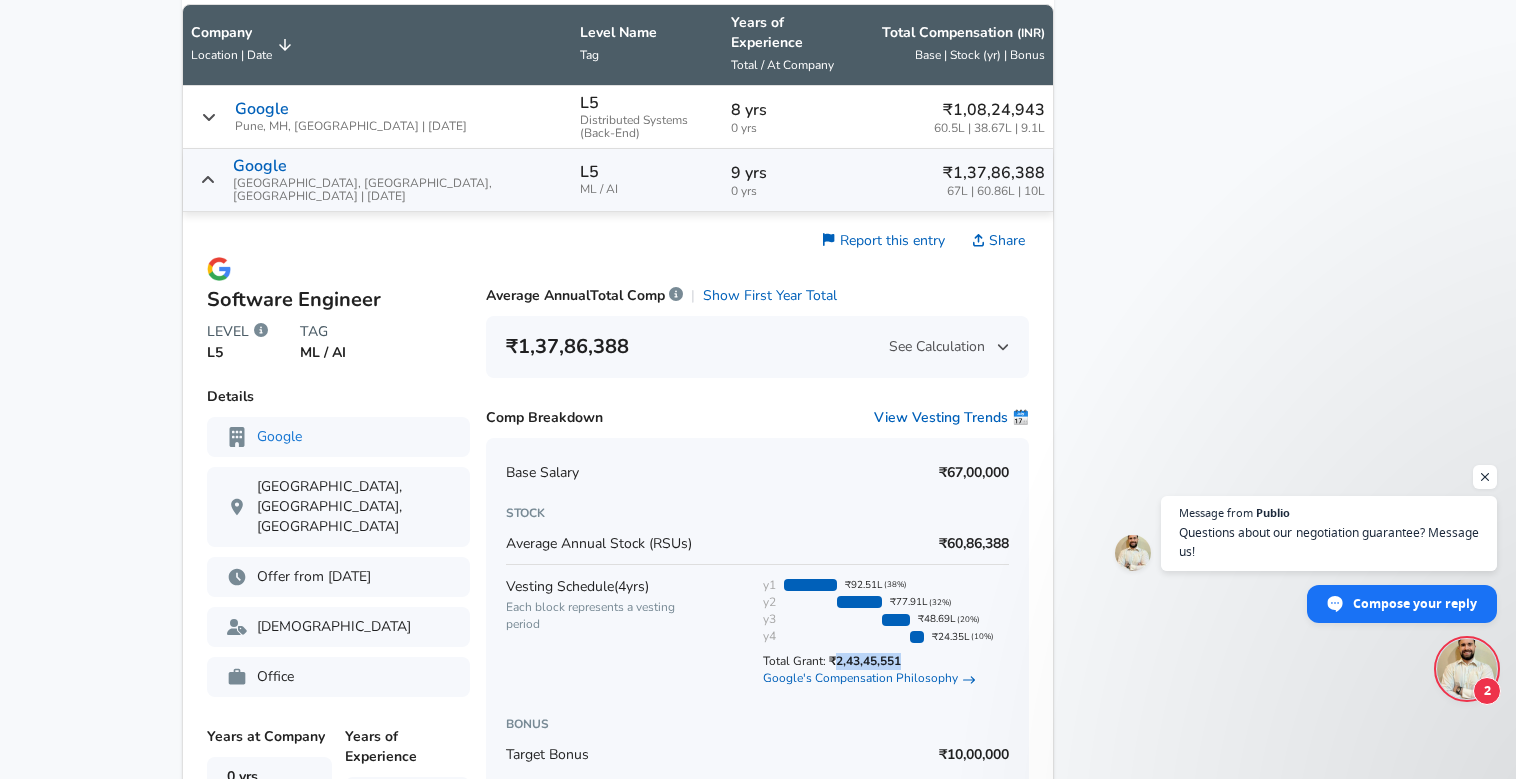 copy on "2,43,45,551" 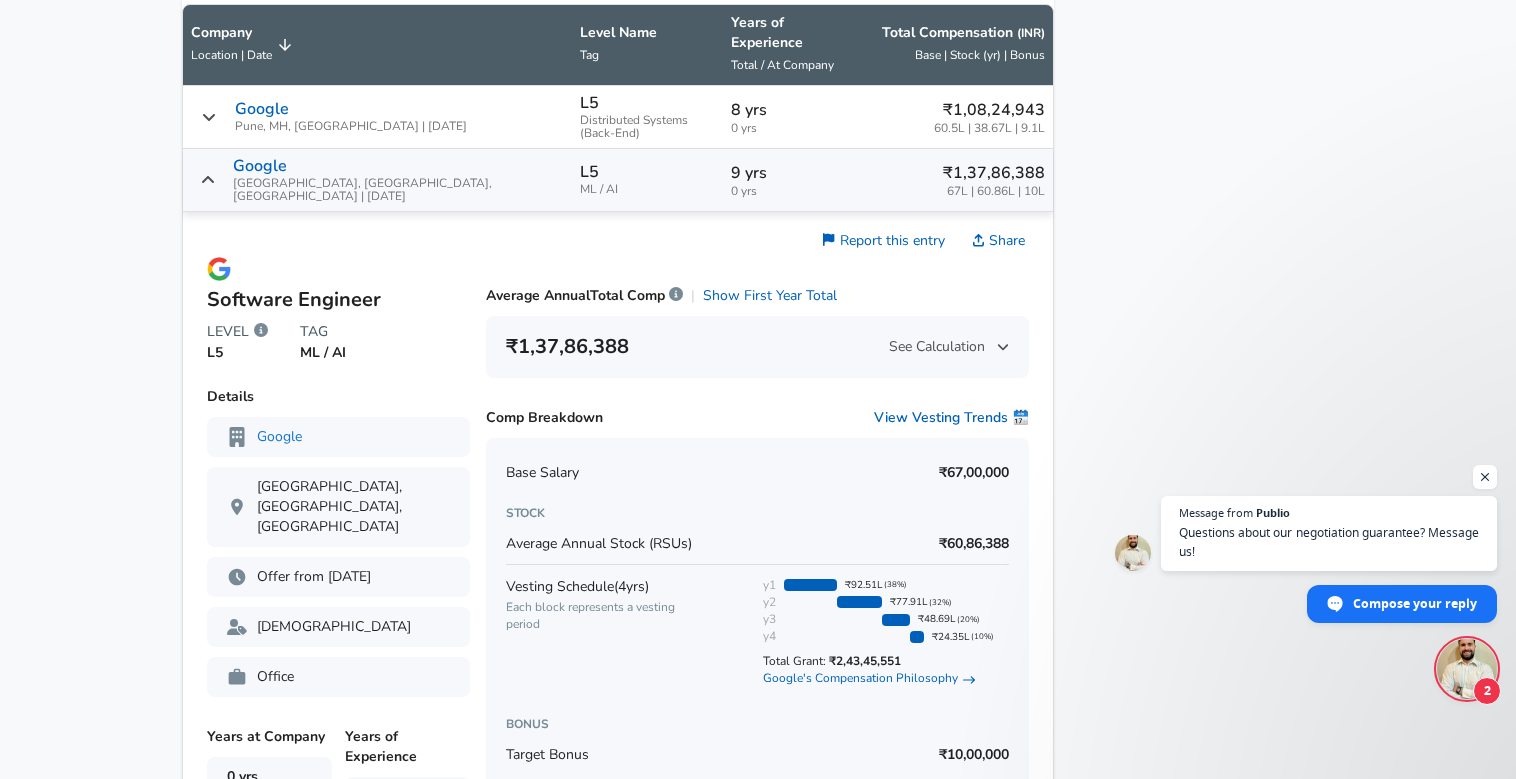 click 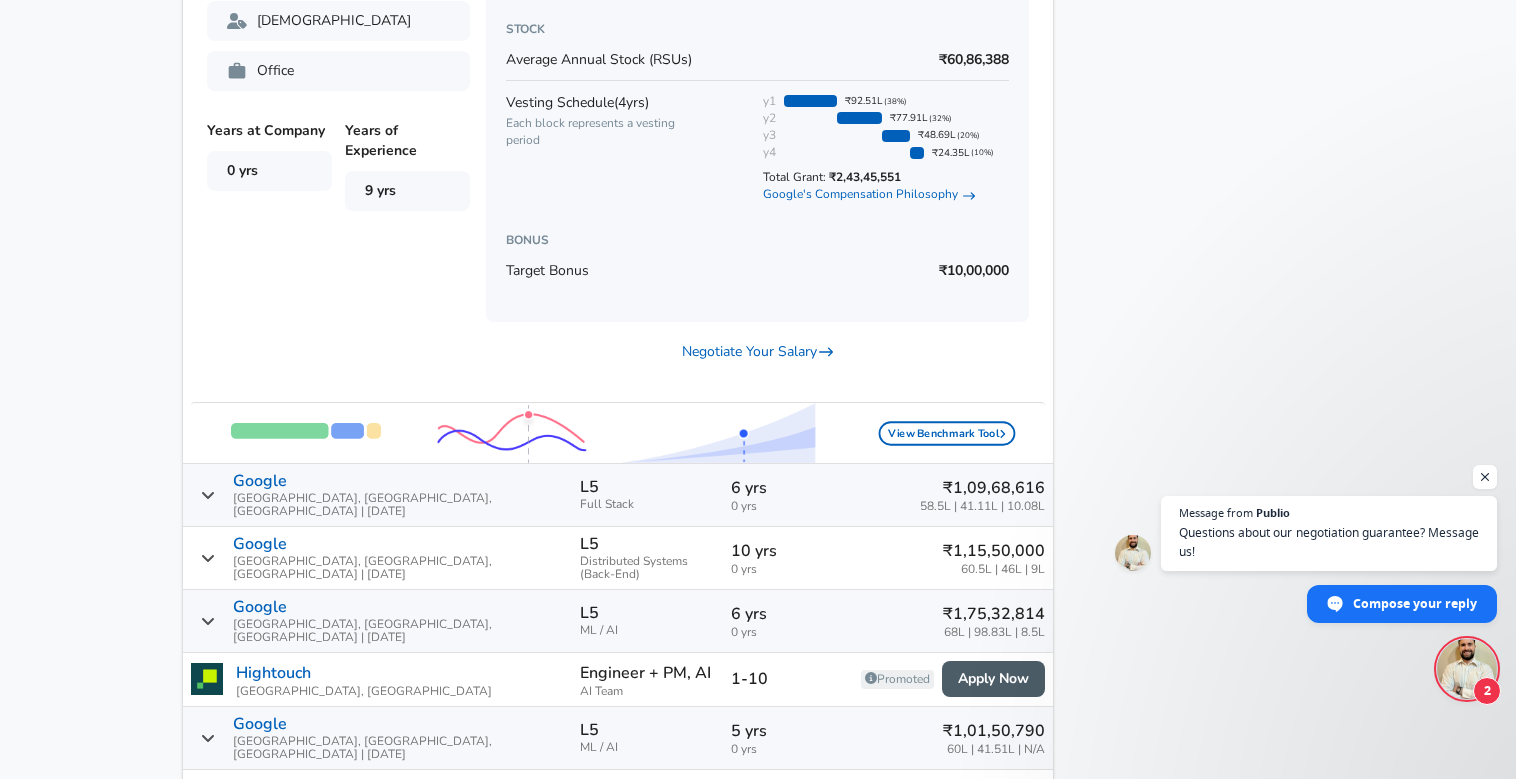 scroll, scrollTop: 2382, scrollLeft: 0, axis: vertical 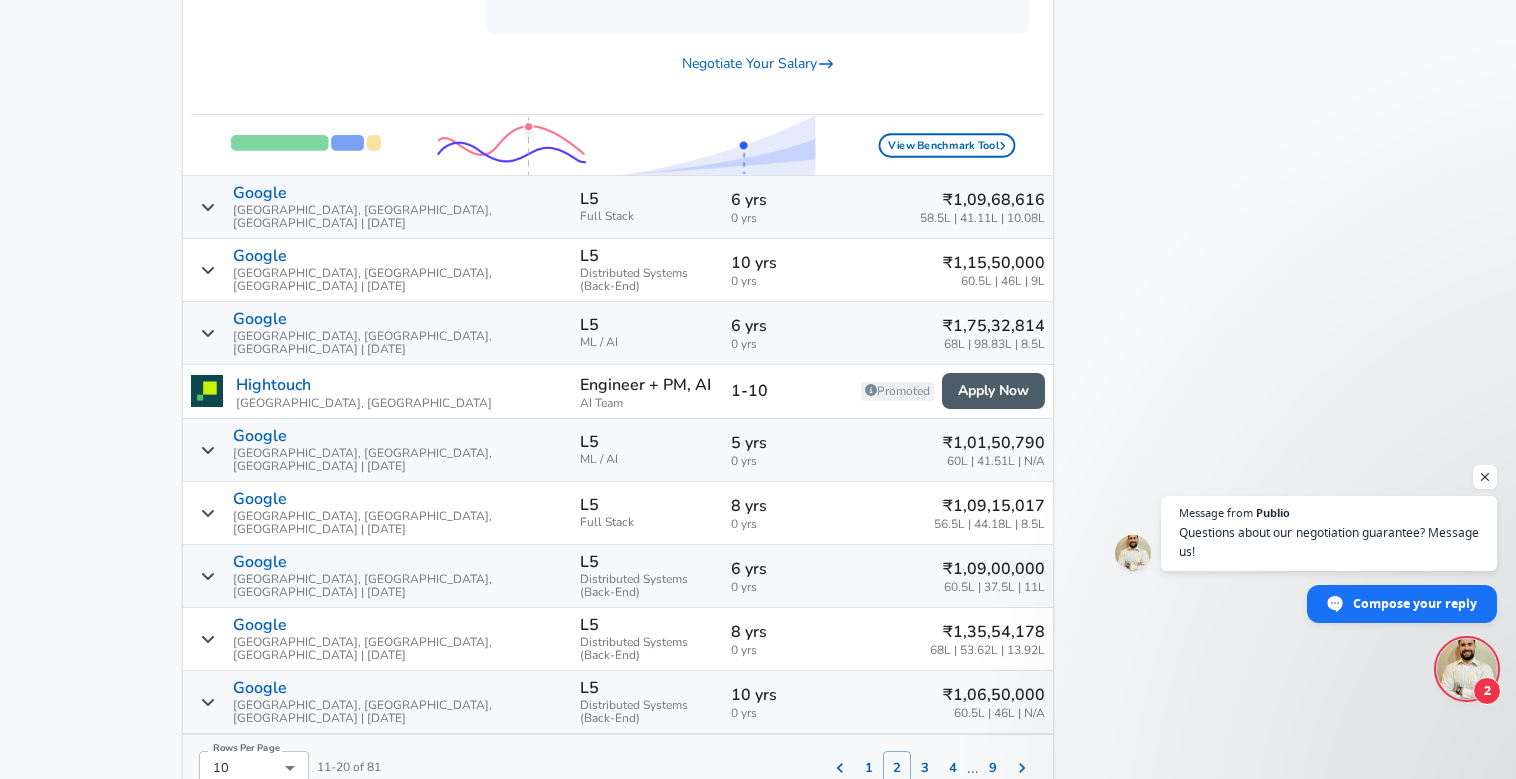 click on "₹1,15,50,000 60.5L   |   46L   |   9L" at bounding box center (950, 269) 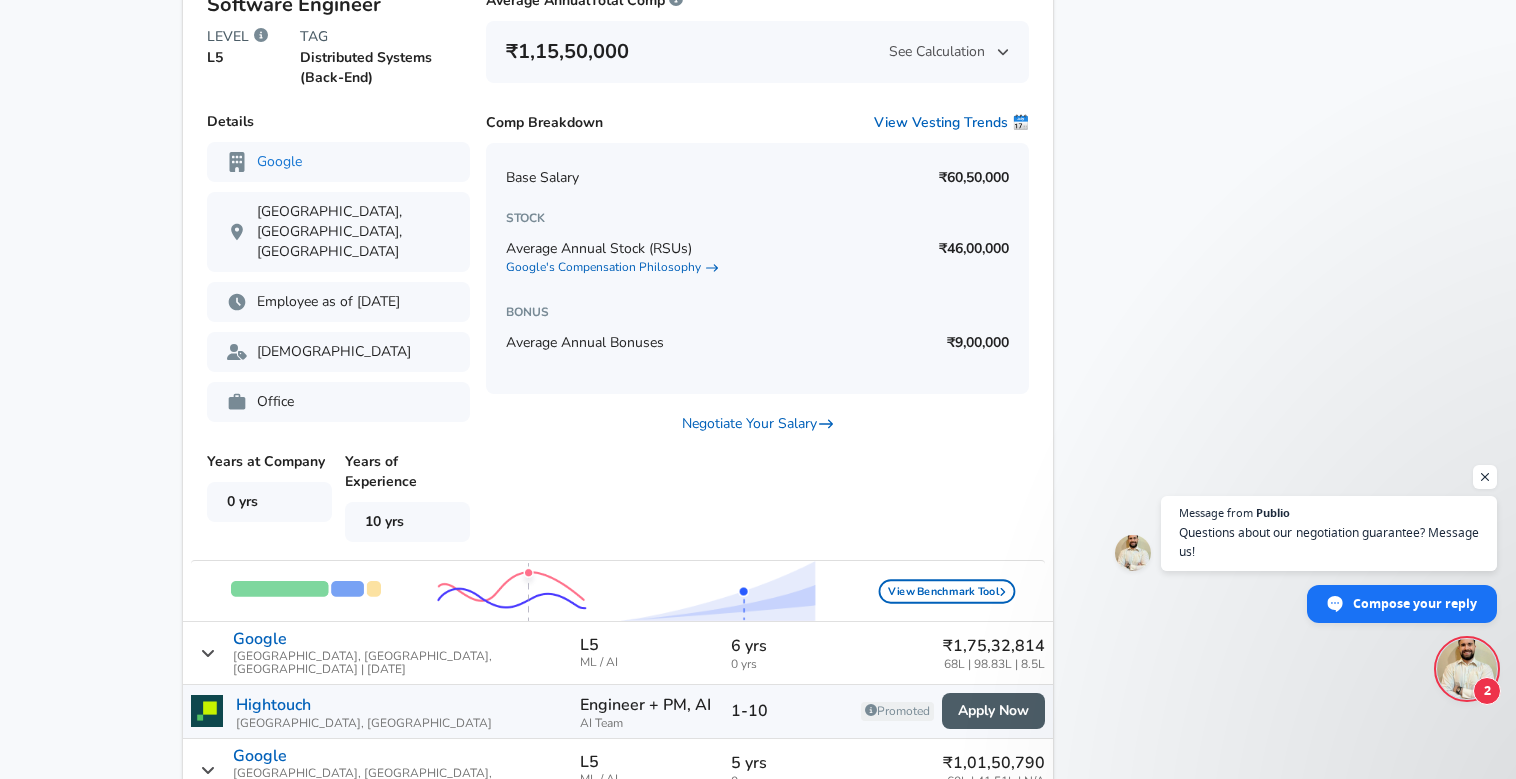 scroll, scrollTop: 2792, scrollLeft: 0, axis: vertical 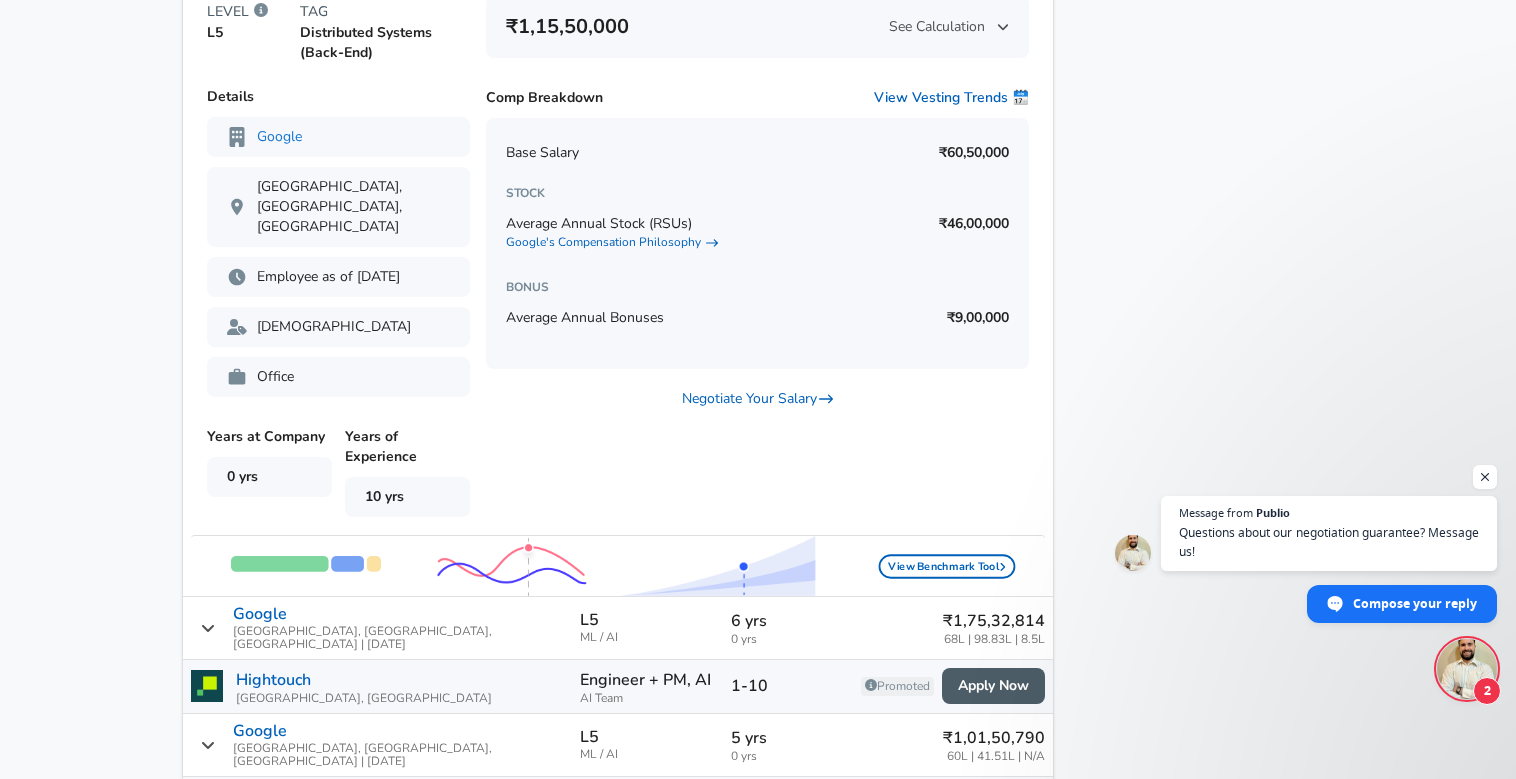 click on "₹1,01,50,790" at bounding box center [994, 738] 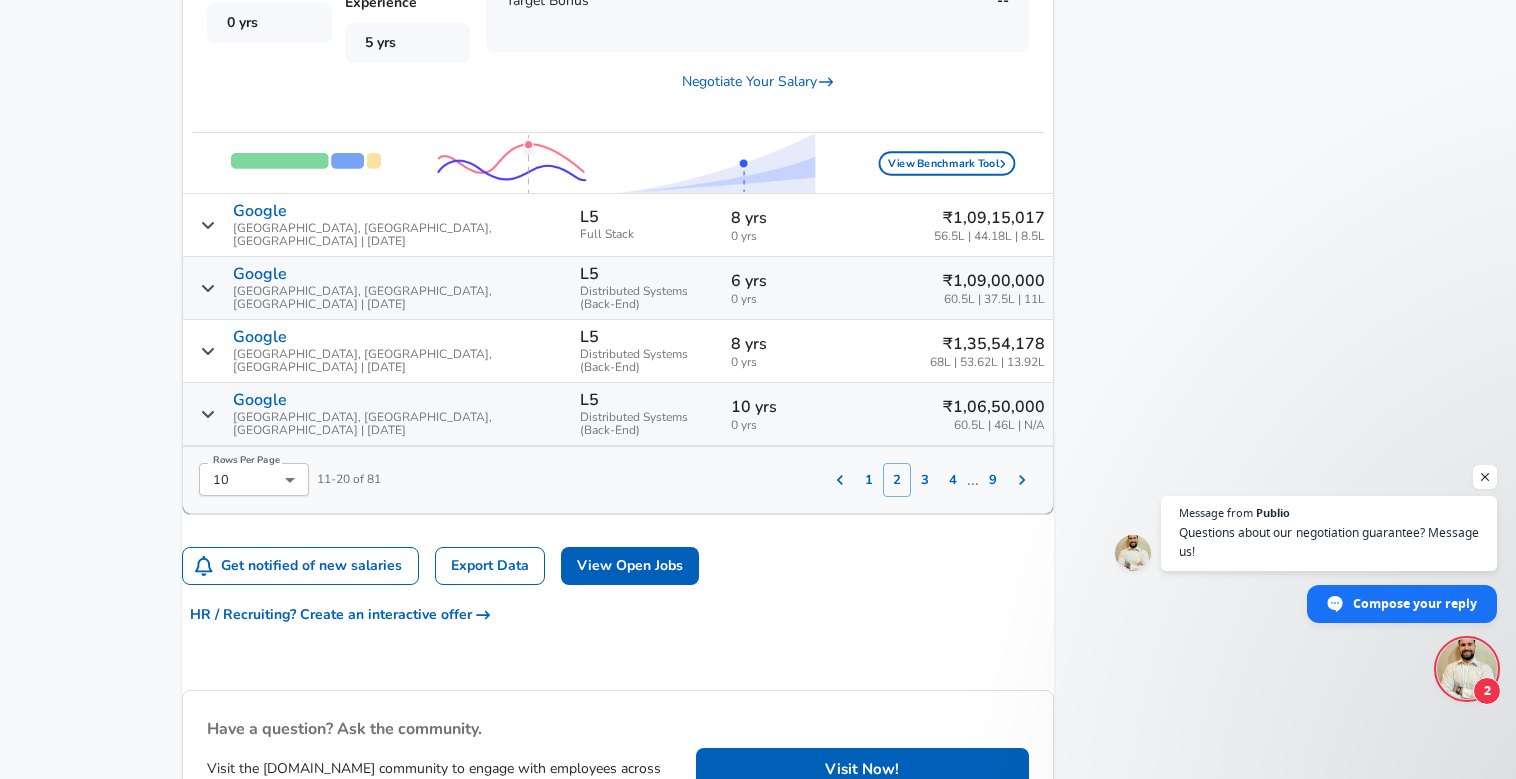 scroll, scrollTop: 4112, scrollLeft: 0, axis: vertical 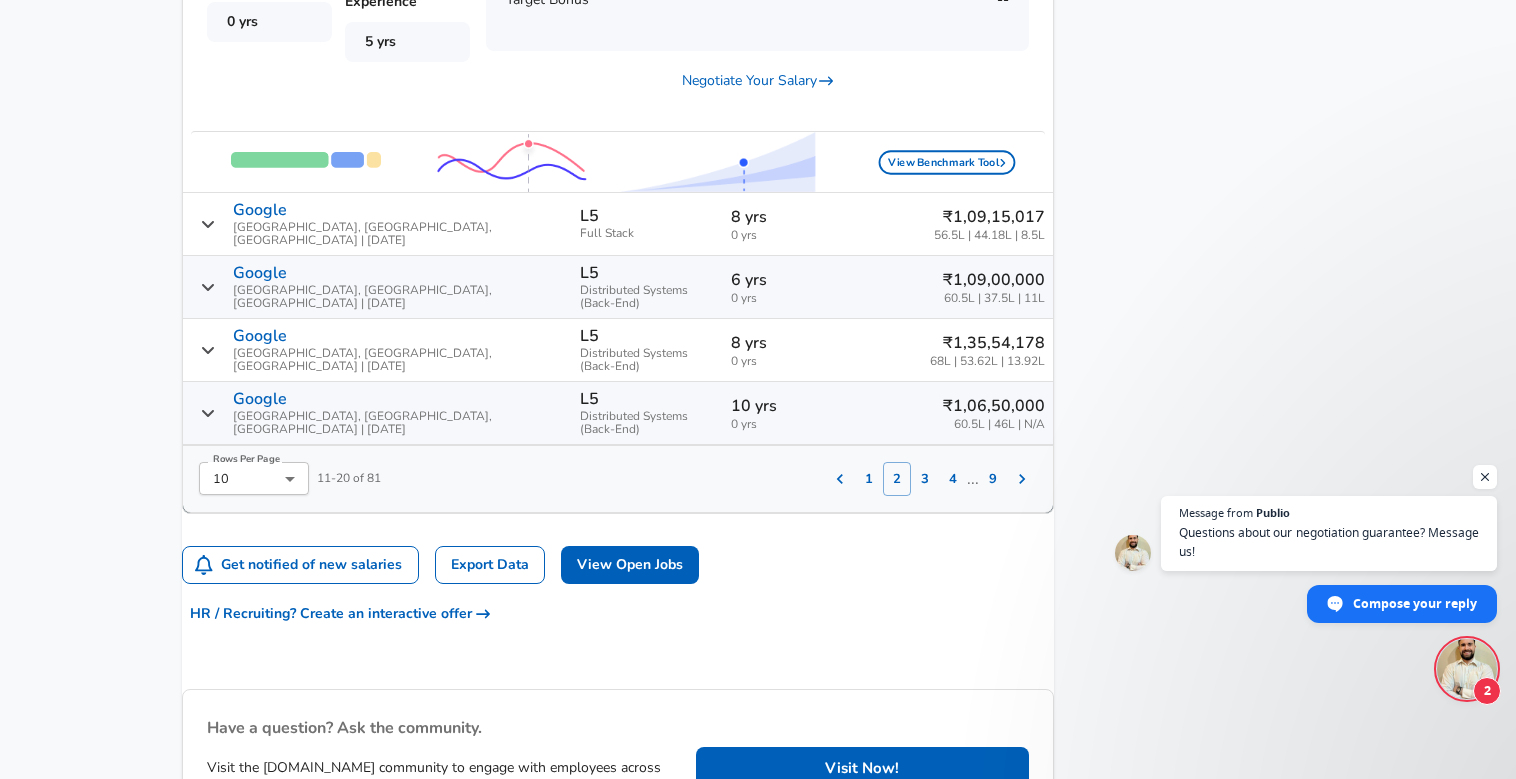 click on "₹1,35,54,178 68L   |   53.62L   |   13.92L" at bounding box center (950, 349) 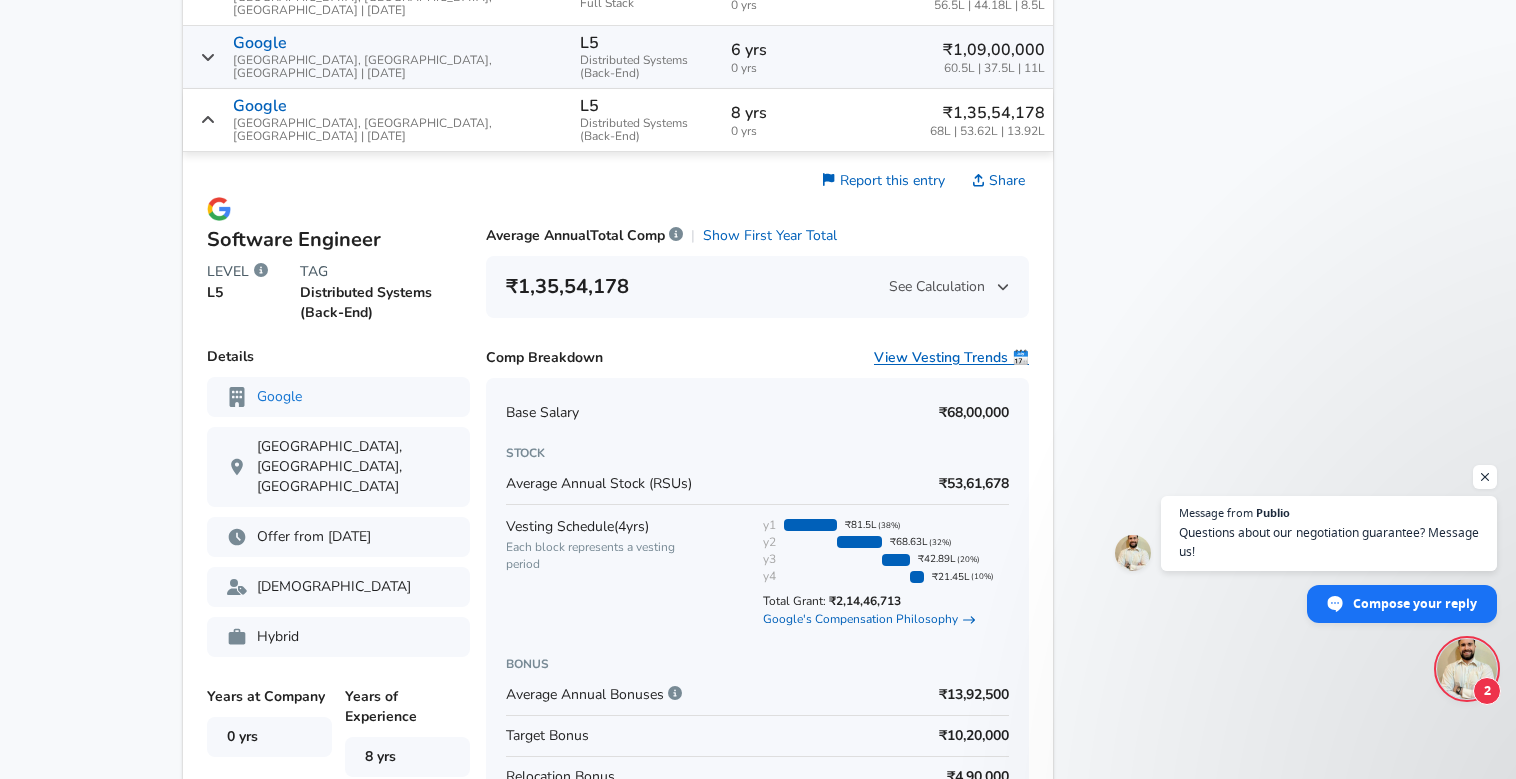 scroll, scrollTop: 4340, scrollLeft: 0, axis: vertical 